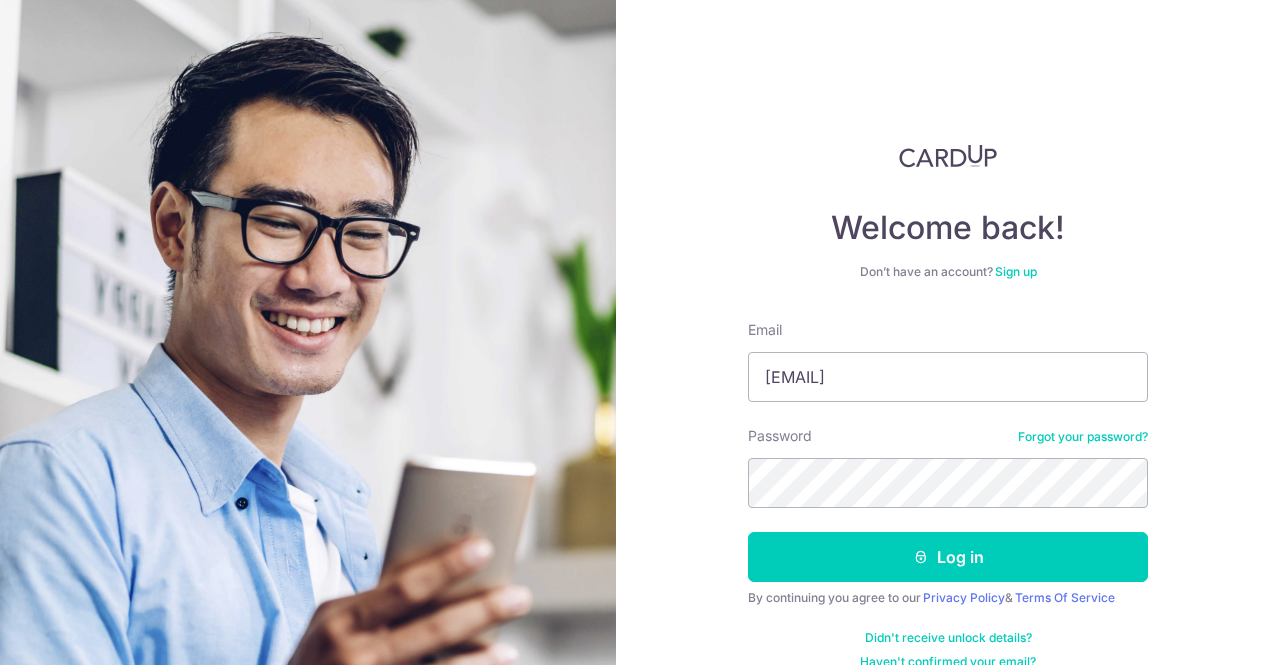 scroll, scrollTop: 0, scrollLeft: 0, axis: both 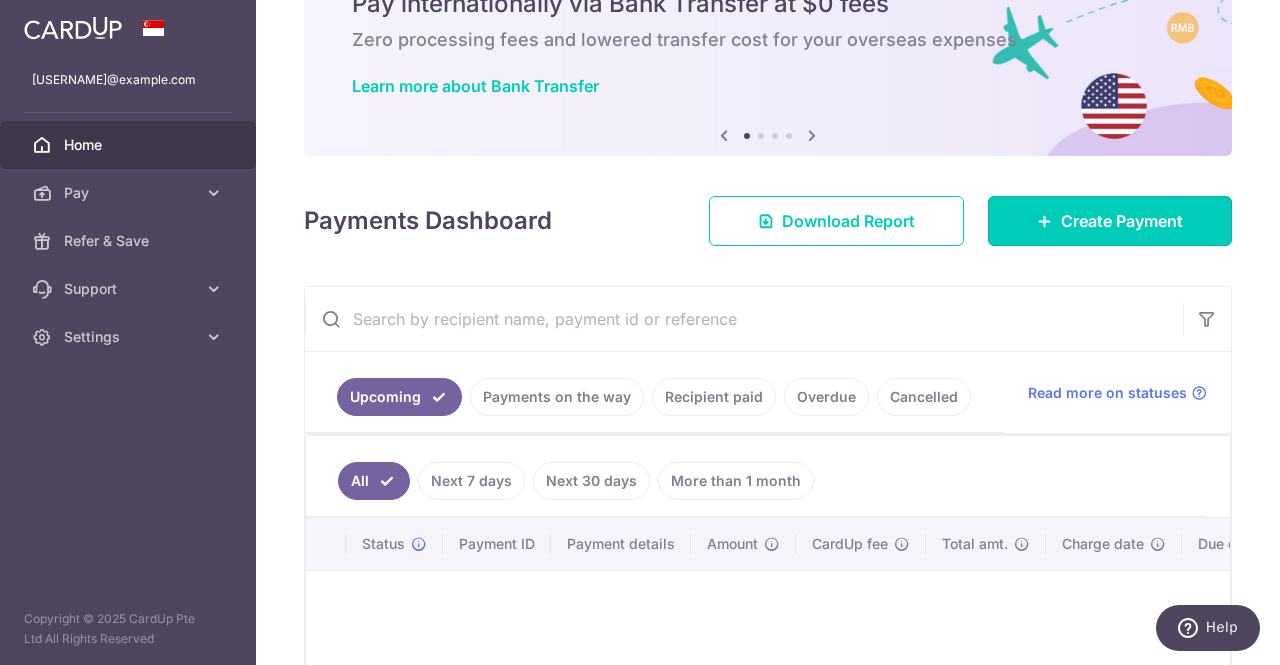 click on "Create Payment" at bounding box center [1122, 221] 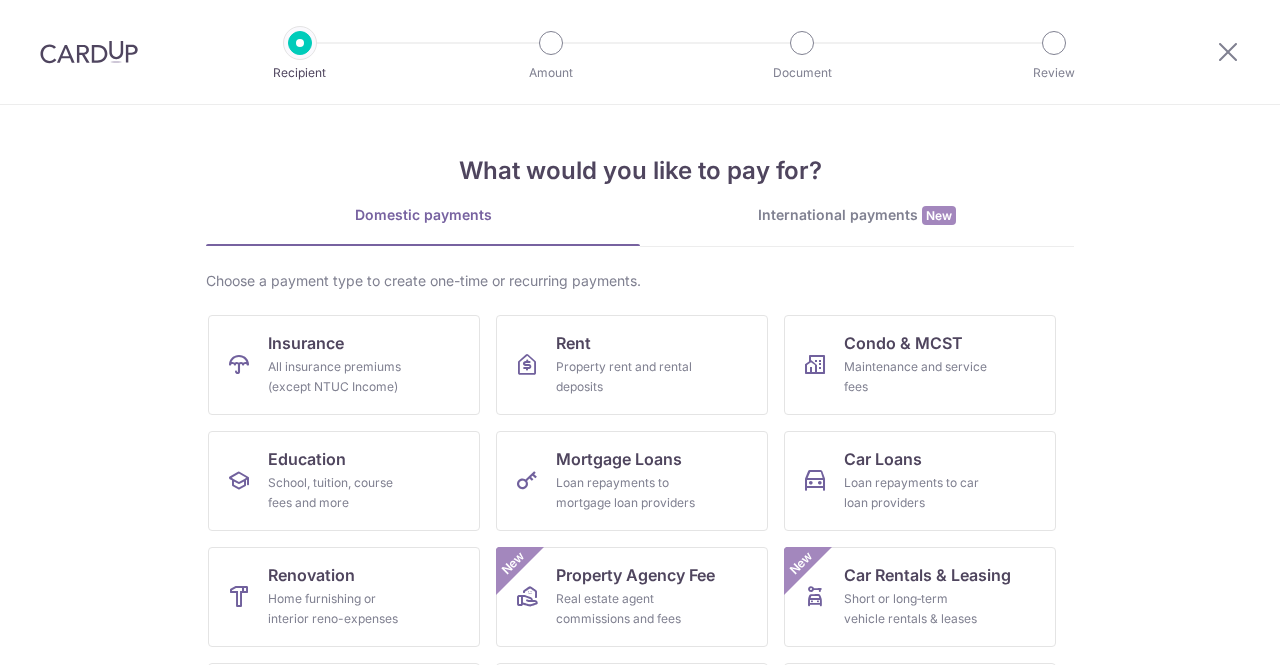 scroll, scrollTop: 0, scrollLeft: 0, axis: both 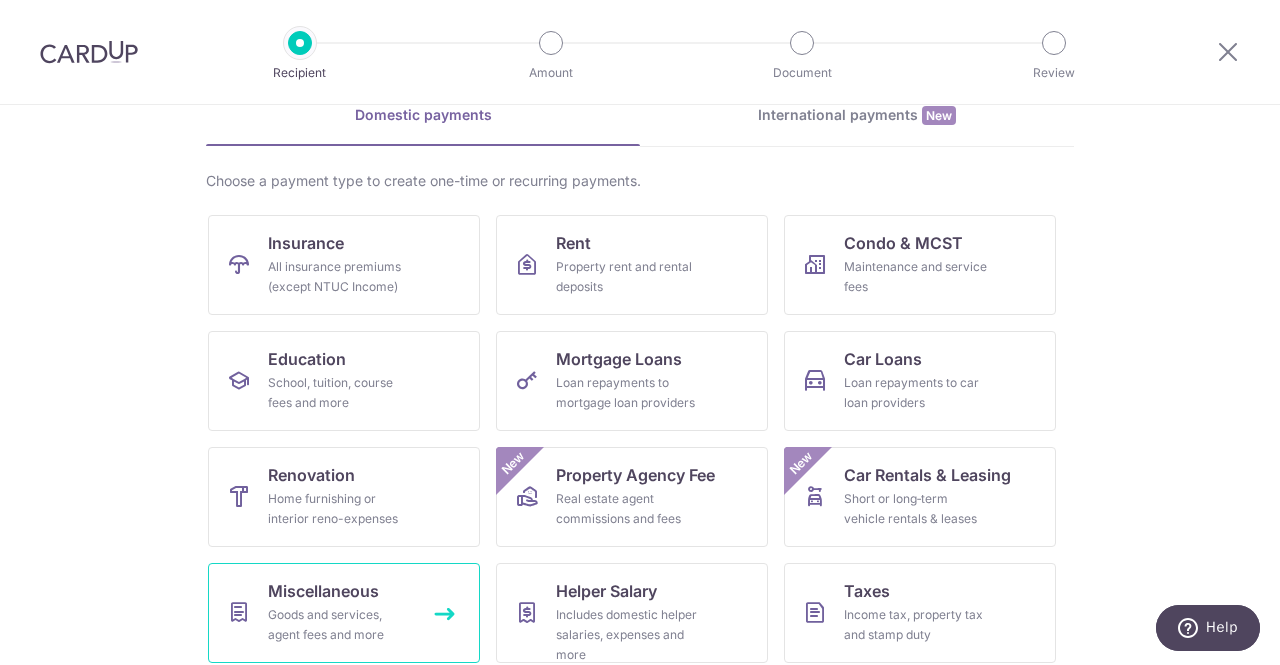 click on "Miscellaneous" at bounding box center [323, 591] 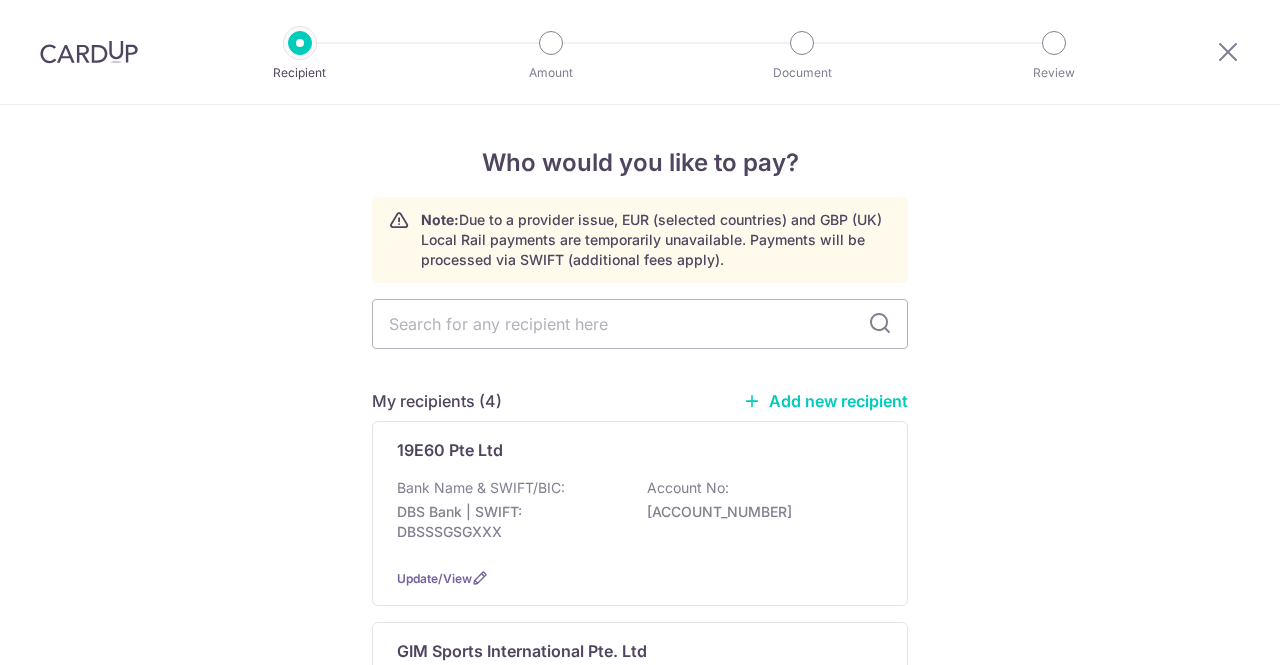 scroll, scrollTop: 0, scrollLeft: 0, axis: both 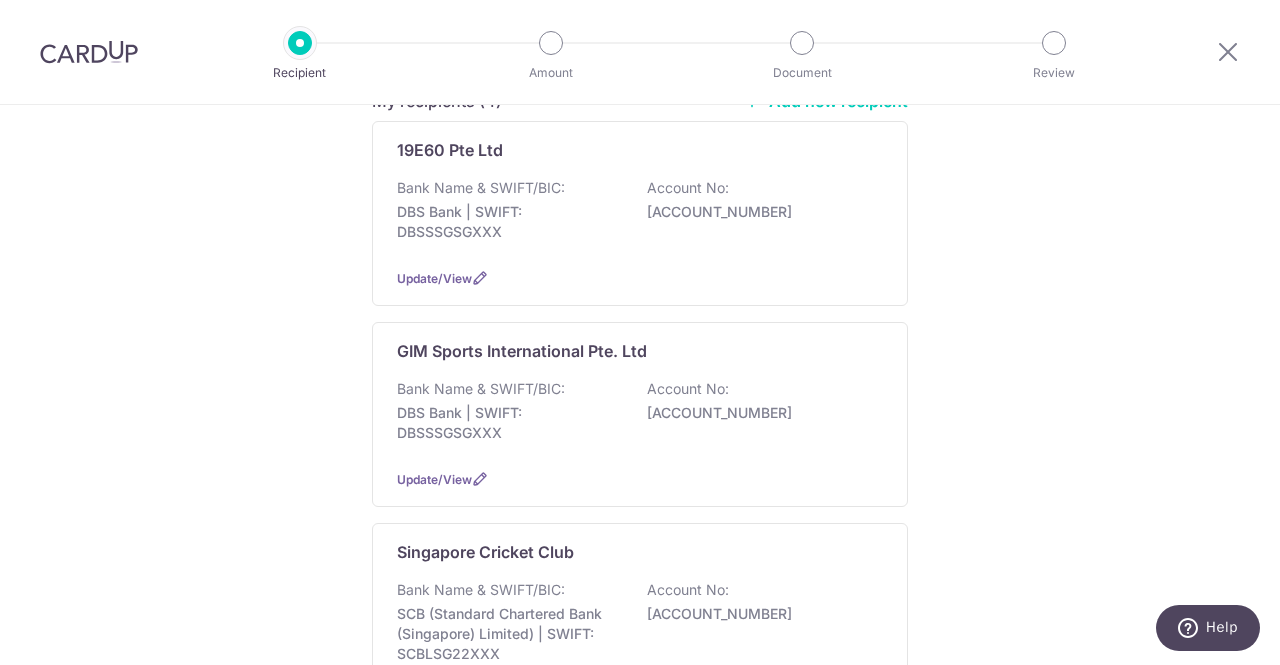 click on "Singapore Cricket Club
Bank Name & SWIFT/BIC:
SCB (Standard Chartered Bank (Singapore) Limited) | SWIFT: SCBLSG22XXX
Account No:
0108358607
Update/View" at bounding box center [640, 620] 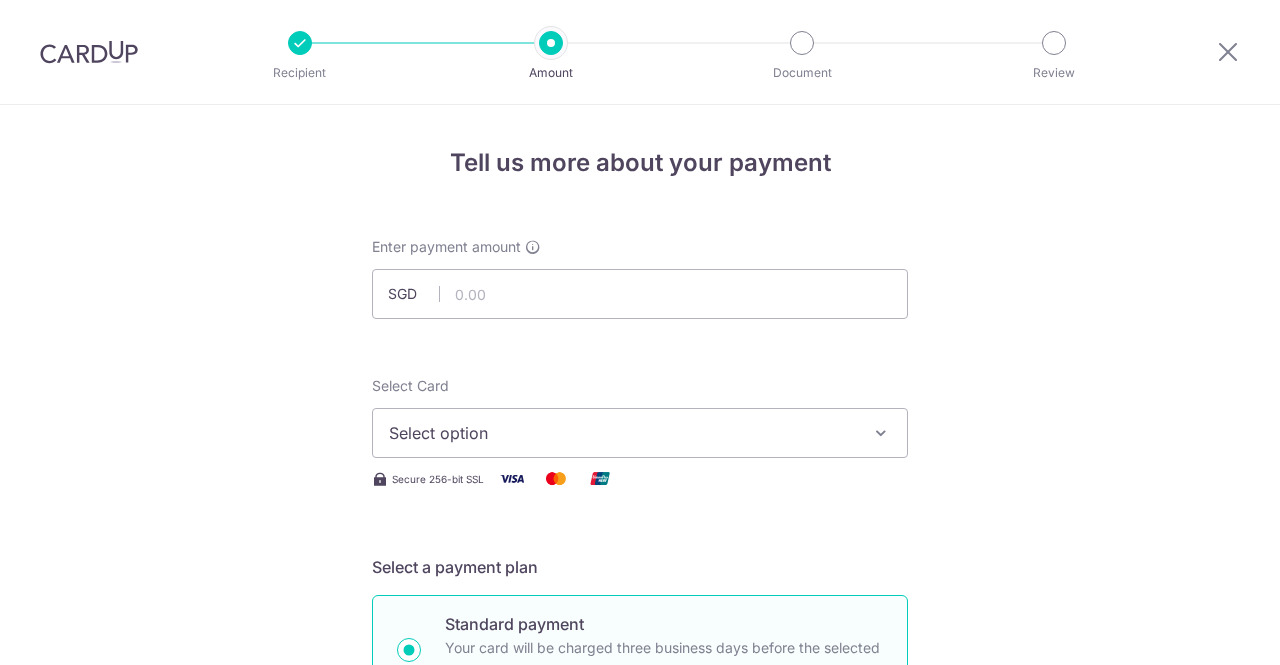 scroll, scrollTop: 0, scrollLeft: 0, axis: both 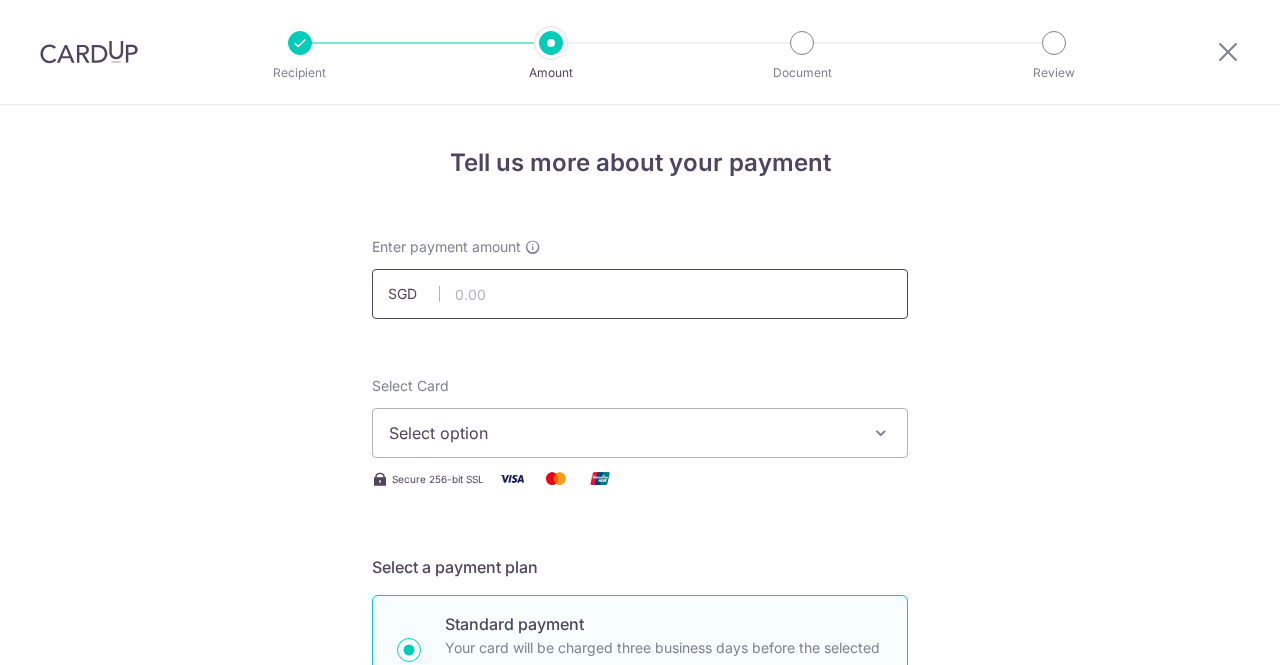 click at bounding box center (640, 294) 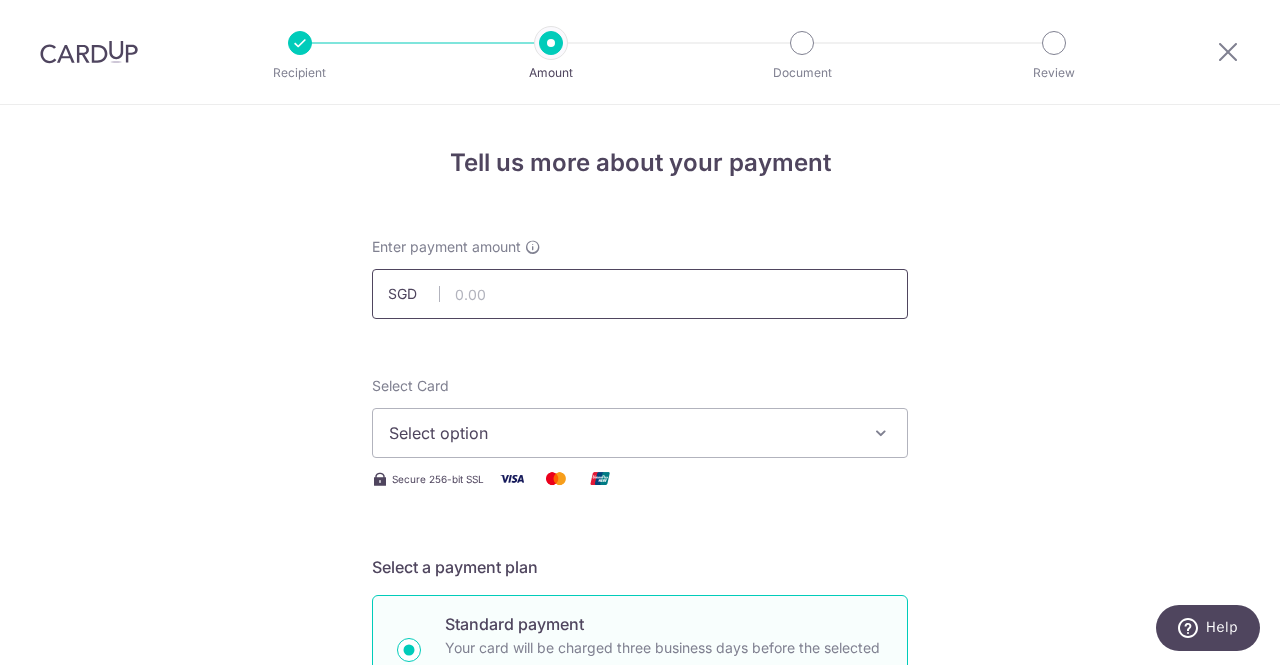 scroll, scrollTop: 0, scrollLeft: 0, axis: both 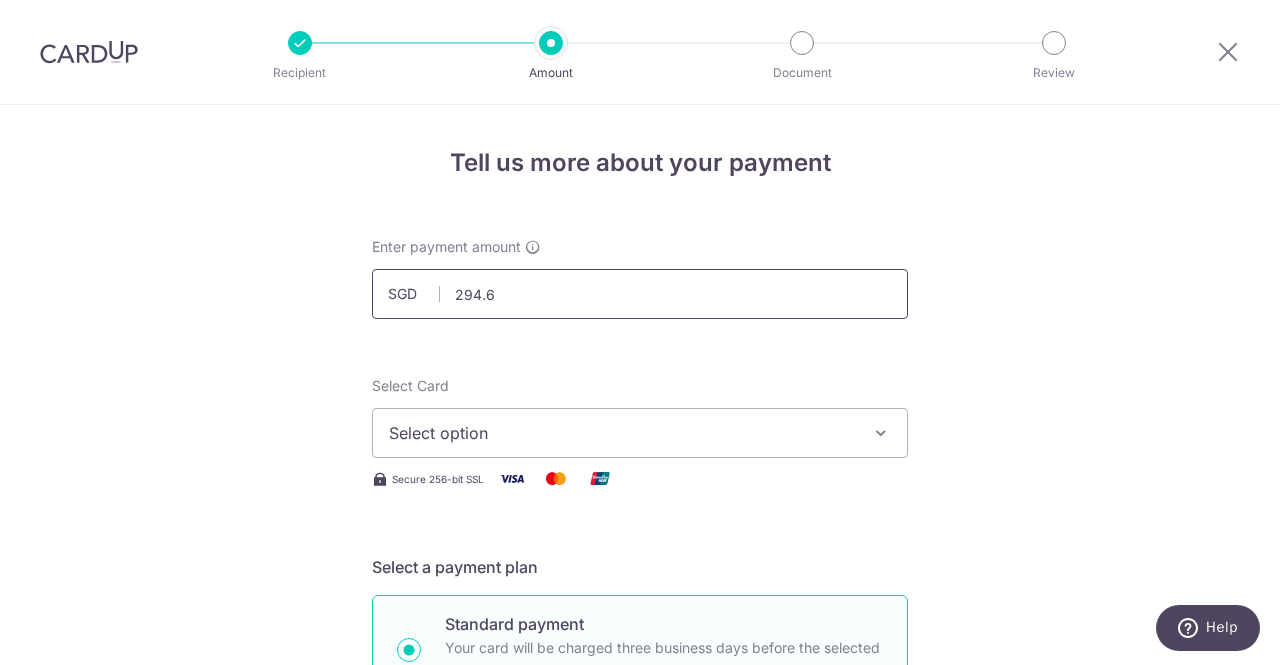 type on "294.63" 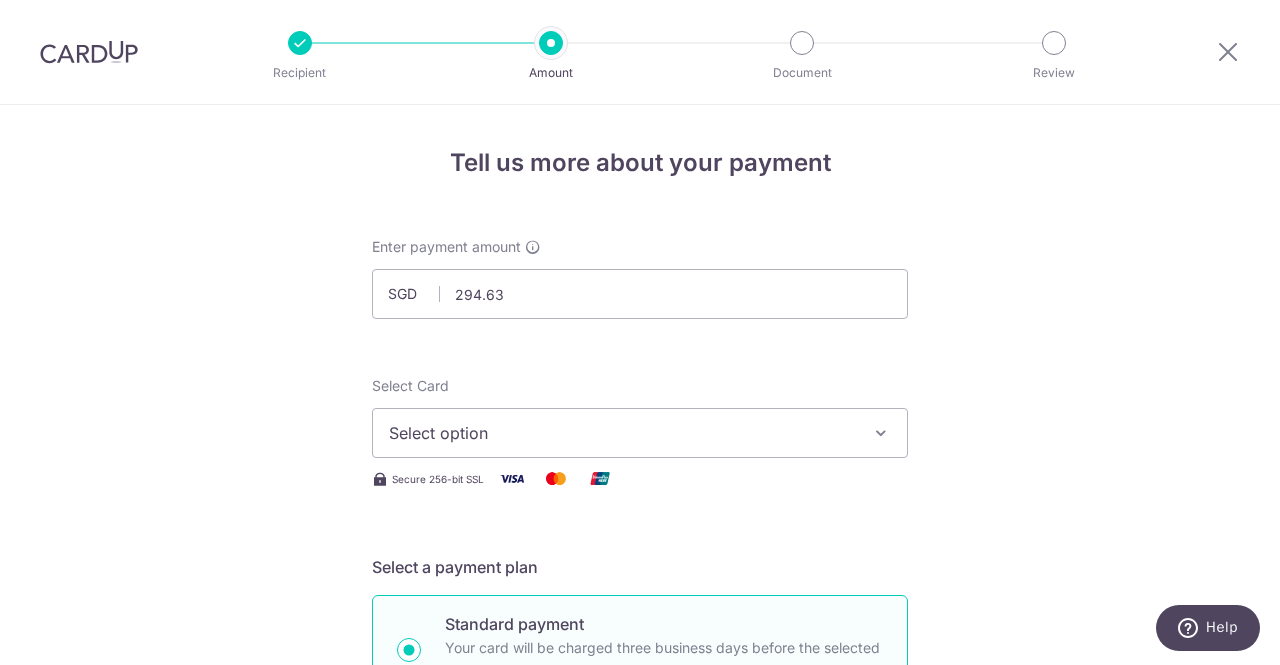 click on "Enter payment amount
SGD
294.63
294.63
Select Card
Select option
Add credit card
Your Cards
**** 9871
**** 2005
Secure 256-bit SSL
Text
New card details
Card
Secure 256-bit SSL" at bounding box center [640, 1028] 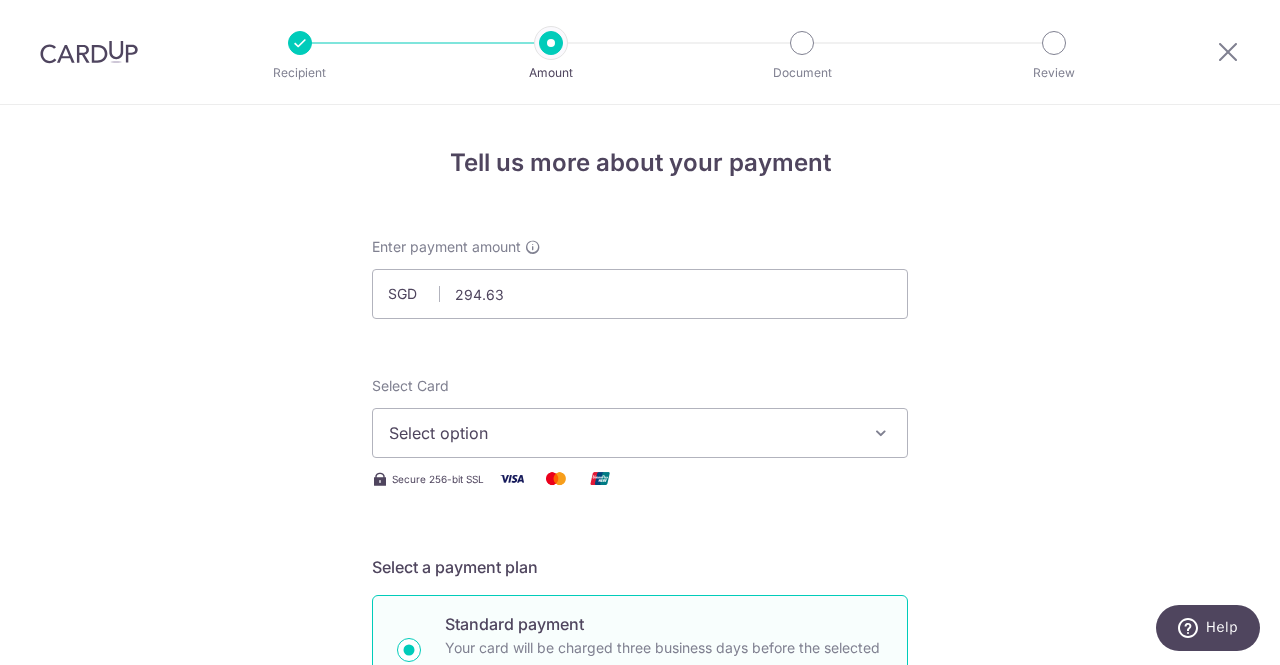 click on "Select option" at bounding box center (622, 433) 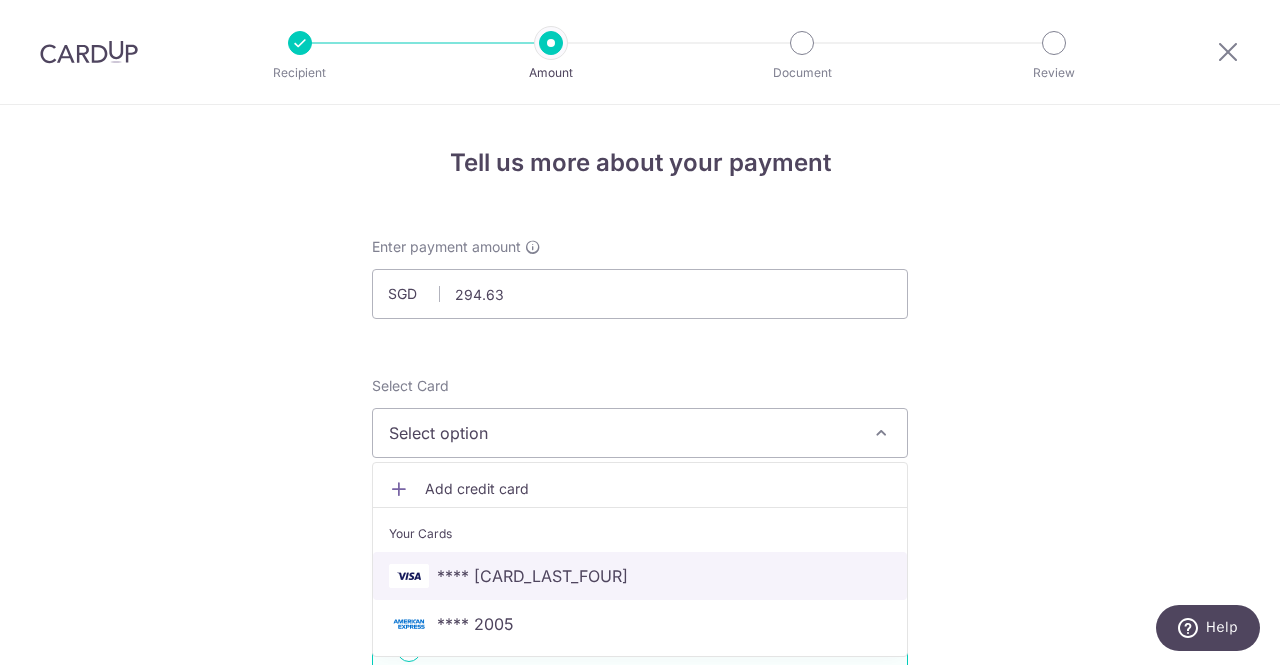 click on "**** 9871" at bounding box center (532, 576) 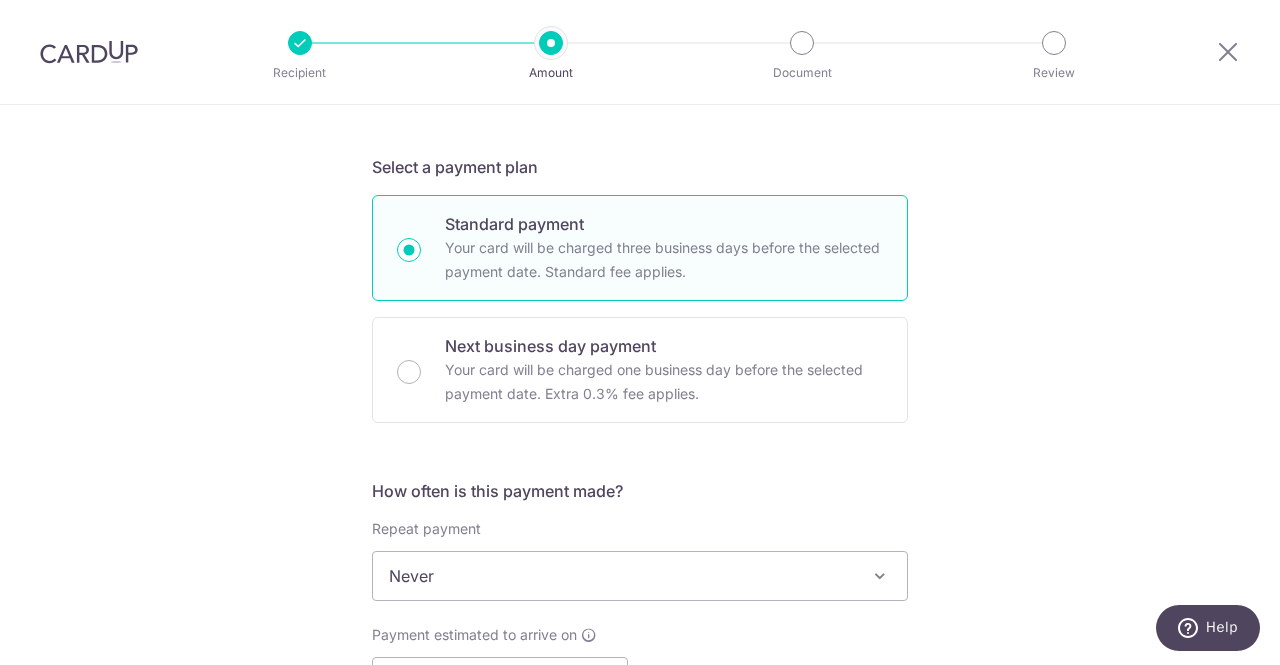 scroll, scrollTop: 600, scrollLeft: 0, axis: vertical 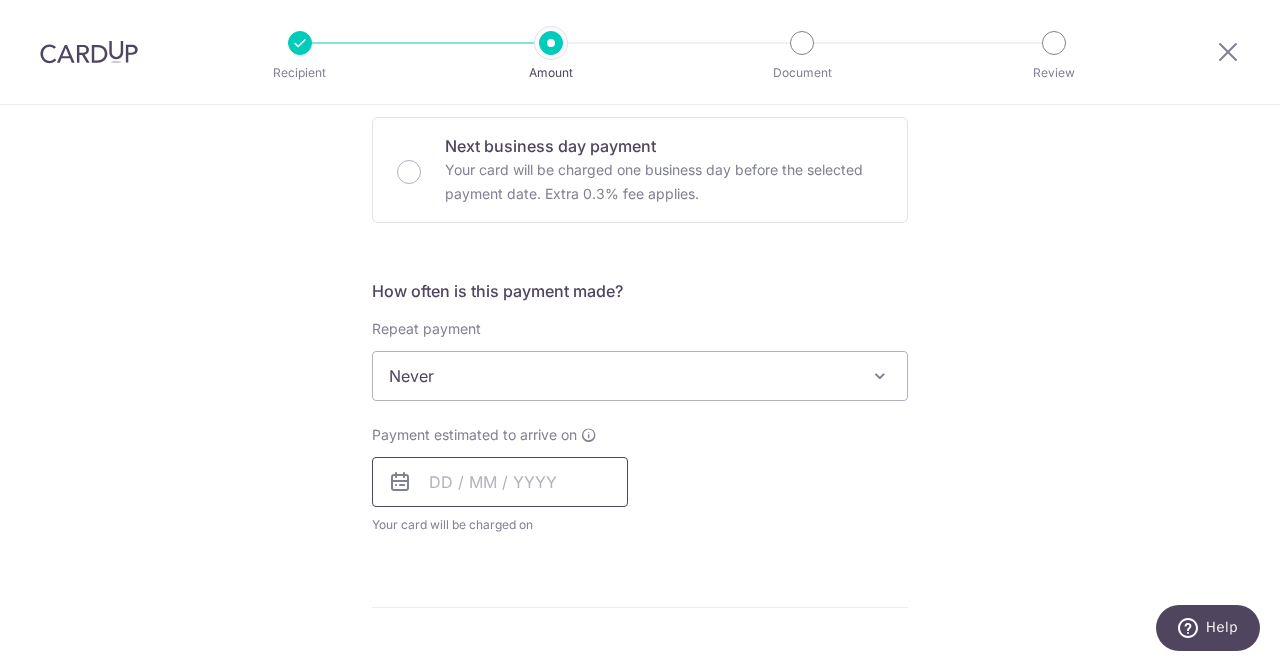 click at bounding box center (500, 482) 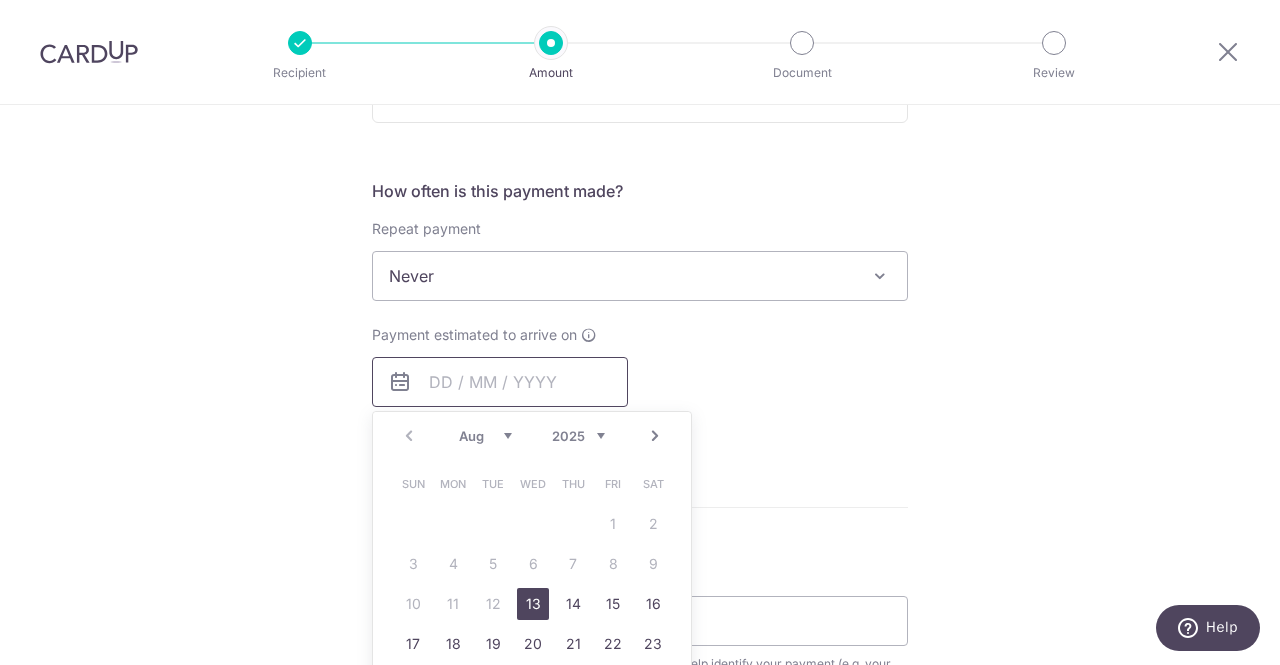 scroll, scrollTop: 800, scrollLeft: 0, axis: vertical 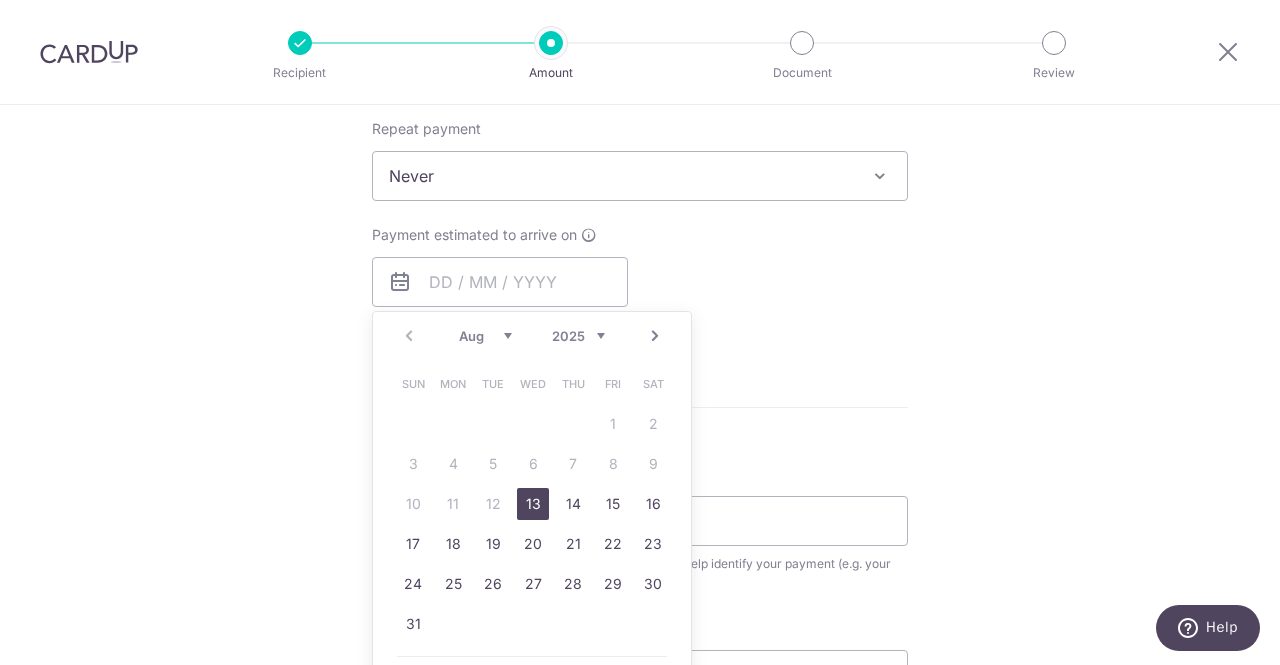 click on "13" at bounding box center (533, 504) 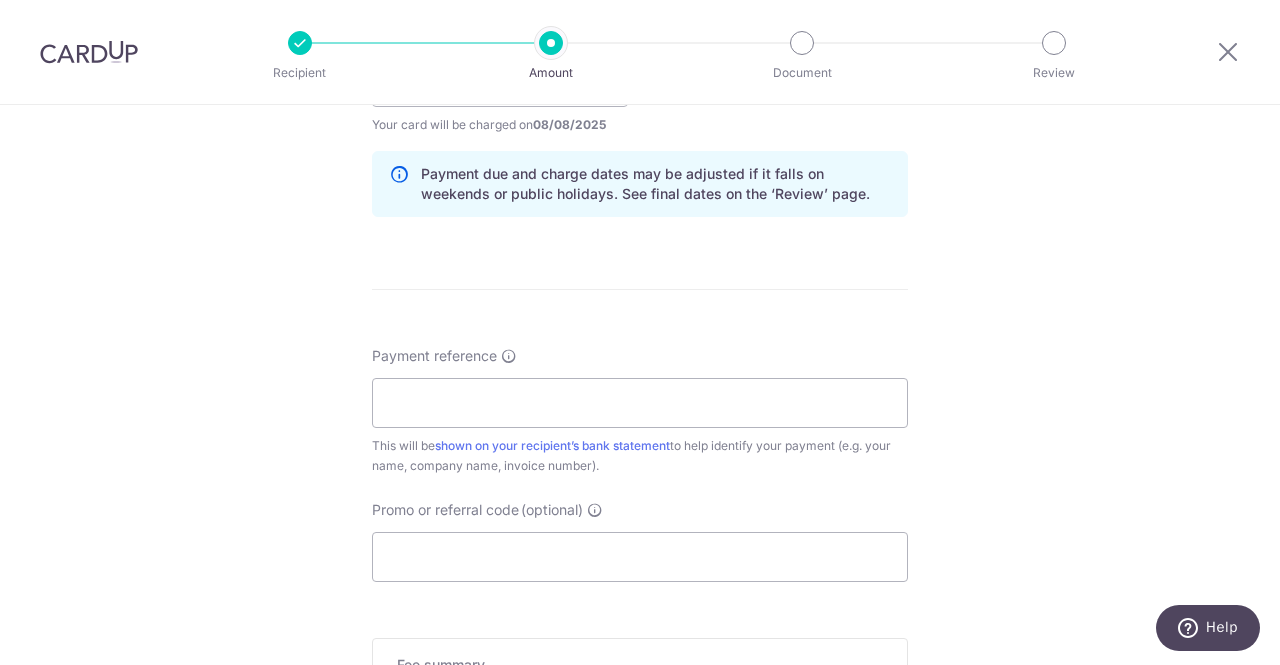 scroll, scrollTop: 1100, scrollLeft: 0, axis: vertical 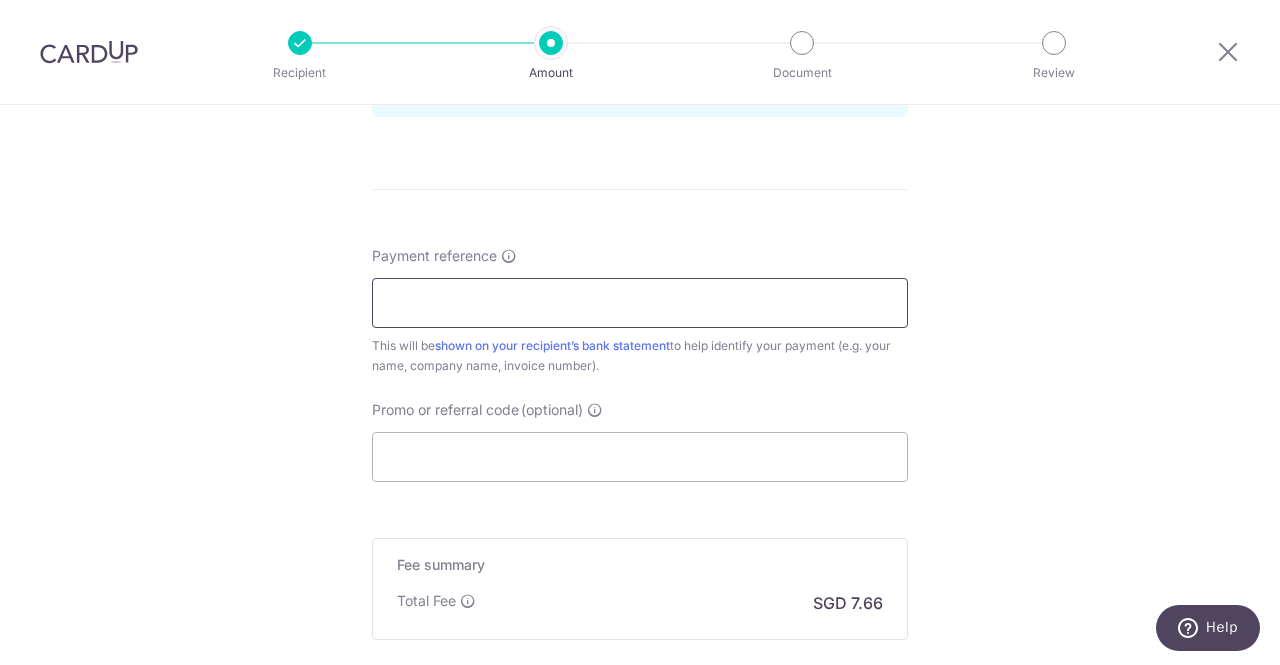 click on "Payment reference" at bounding box center (640, 303) 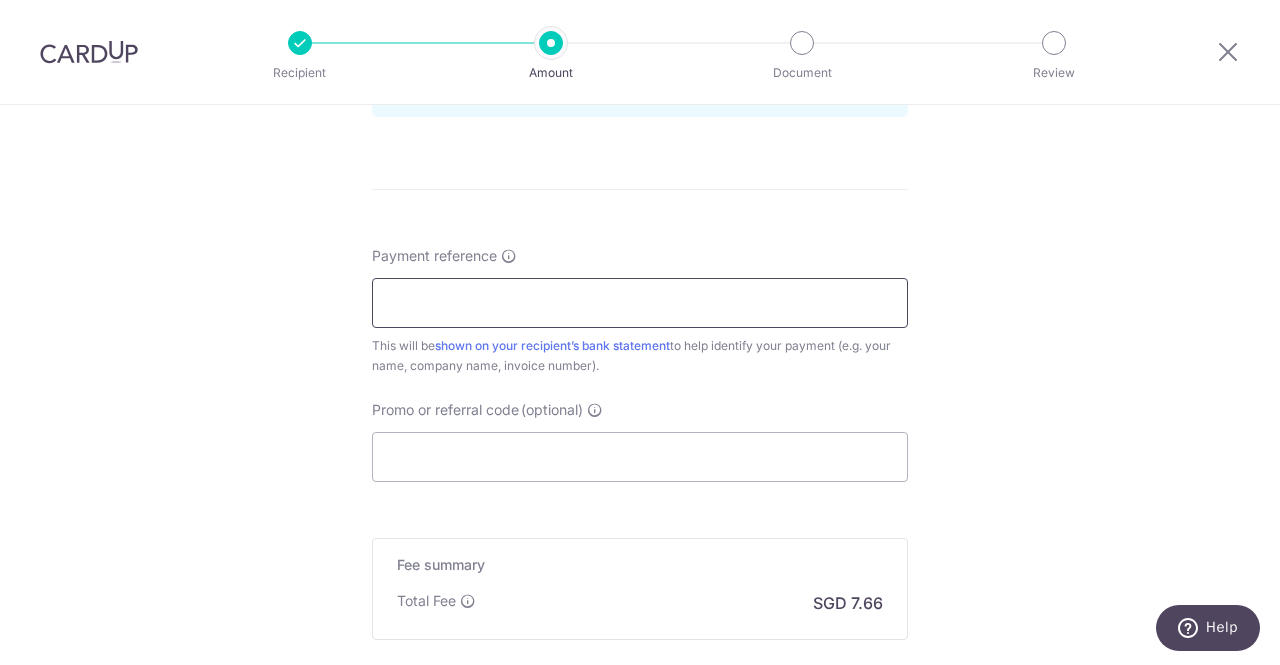 type on "D0165 George Danaraj Danapal Naidu" 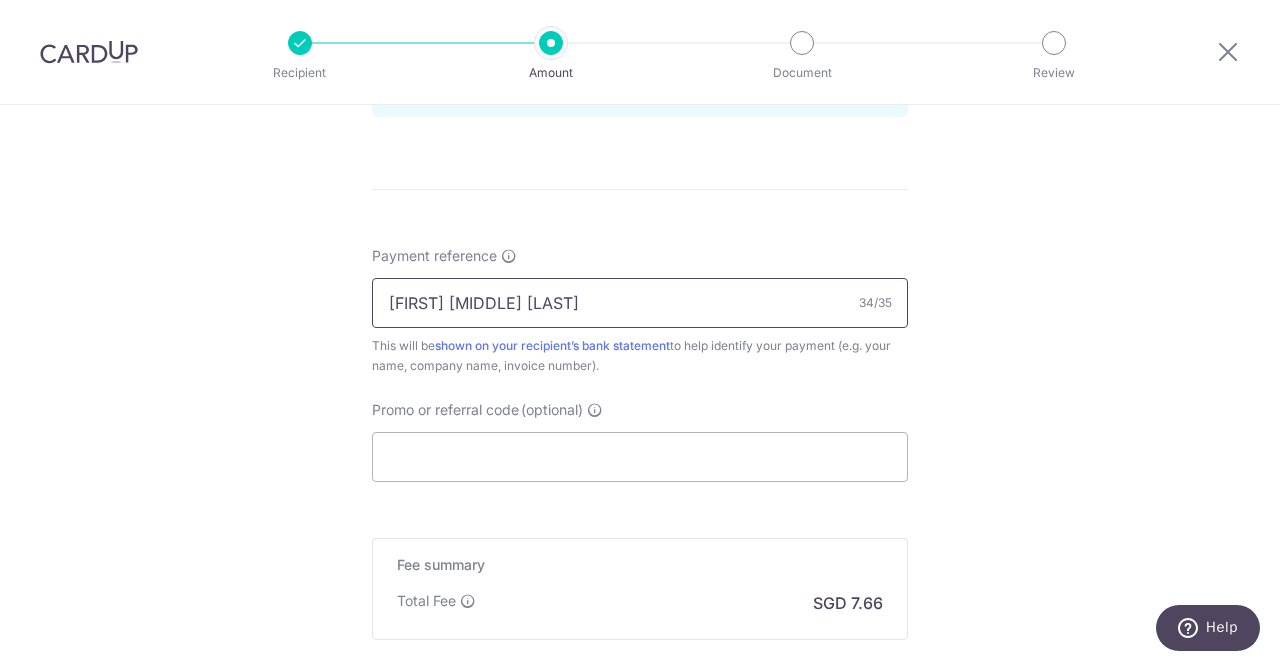 scroll, scrollTop: 1200, scrollLeft: 0, axis: vertical 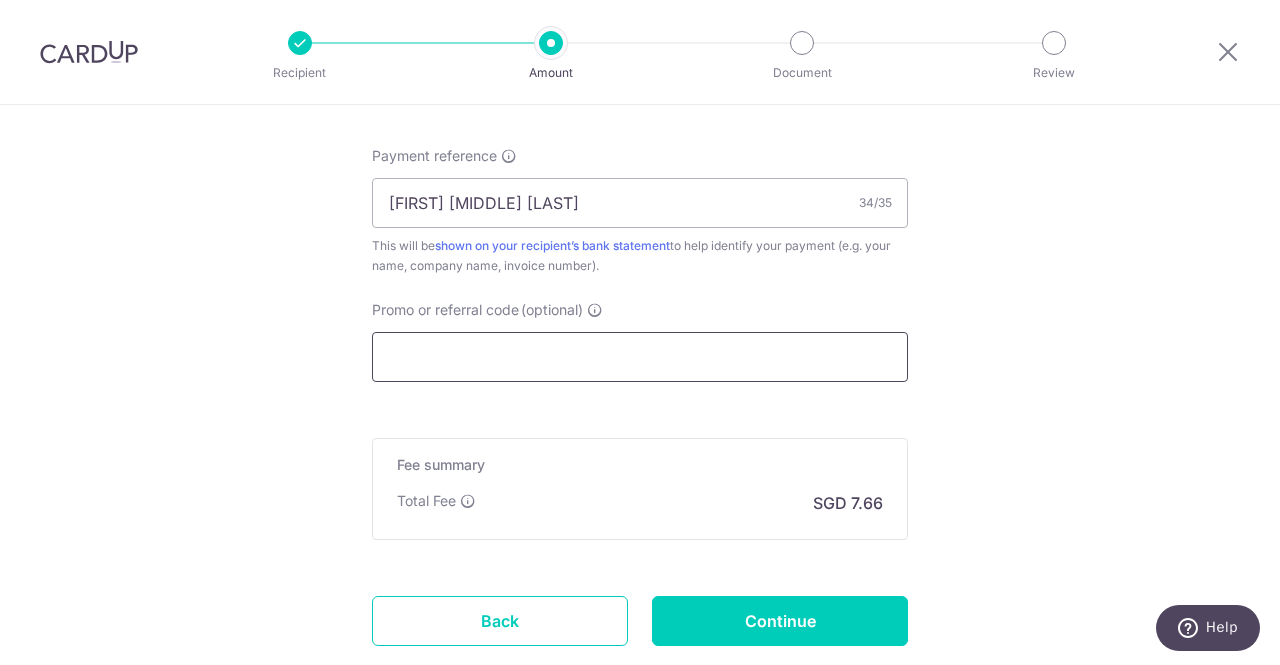 click on "Promo or referral code
(optional)" at bounding box center (640, 357) 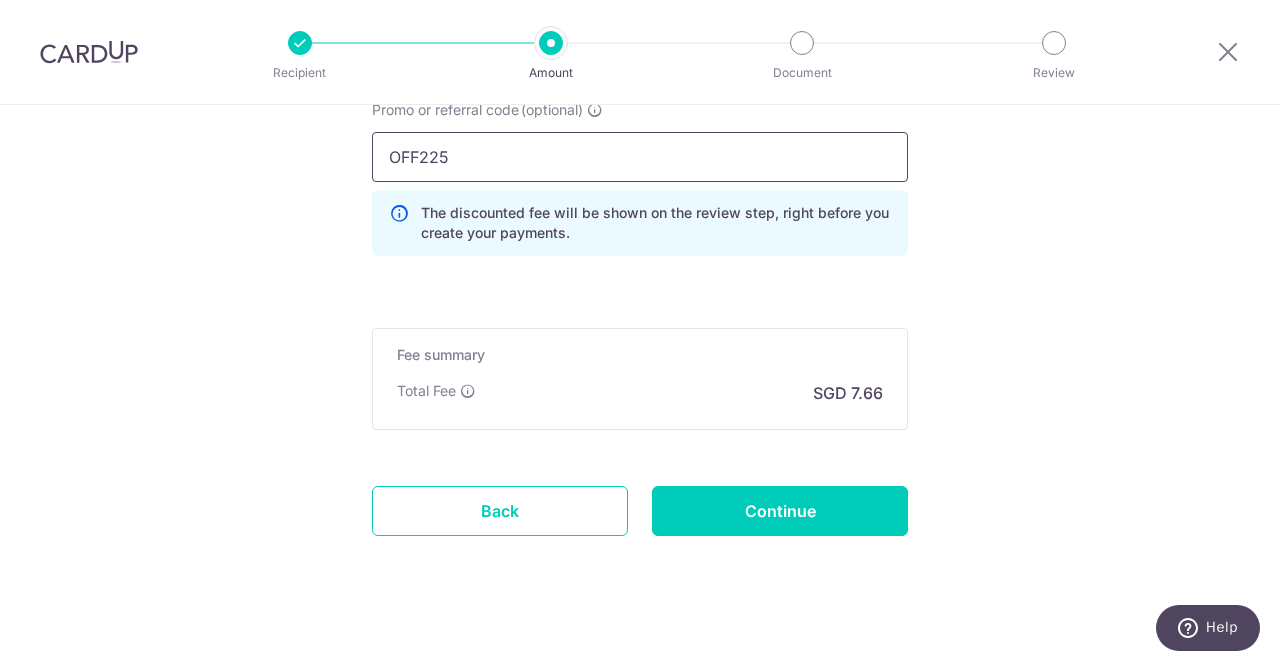scroll, scrollTop: 1415, scrollLeft: 0, axis: vertical 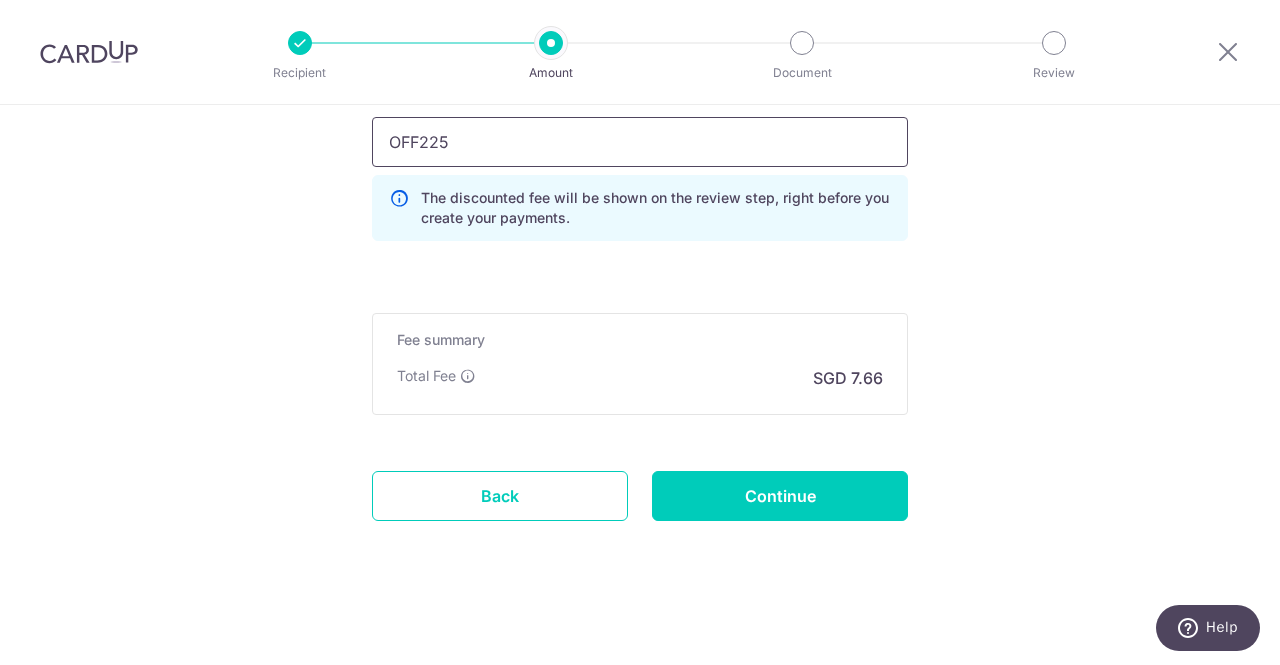 type on "OFF225" 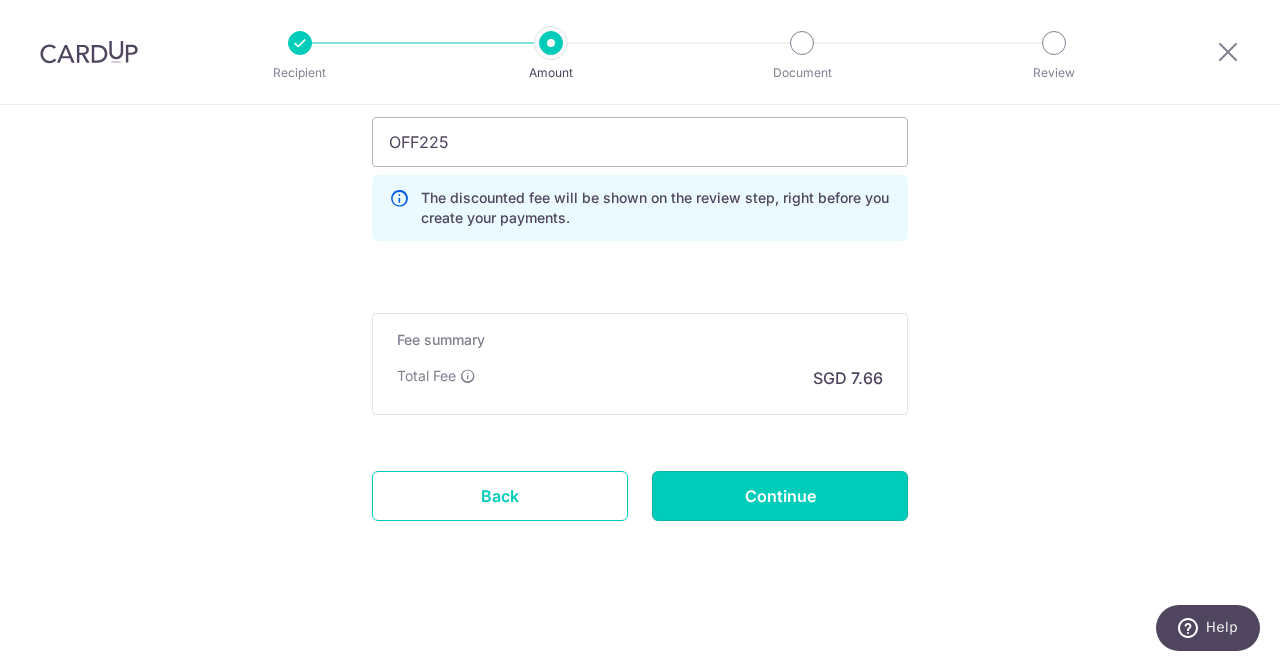 click on "Continue" at bounding box center (780, 496) 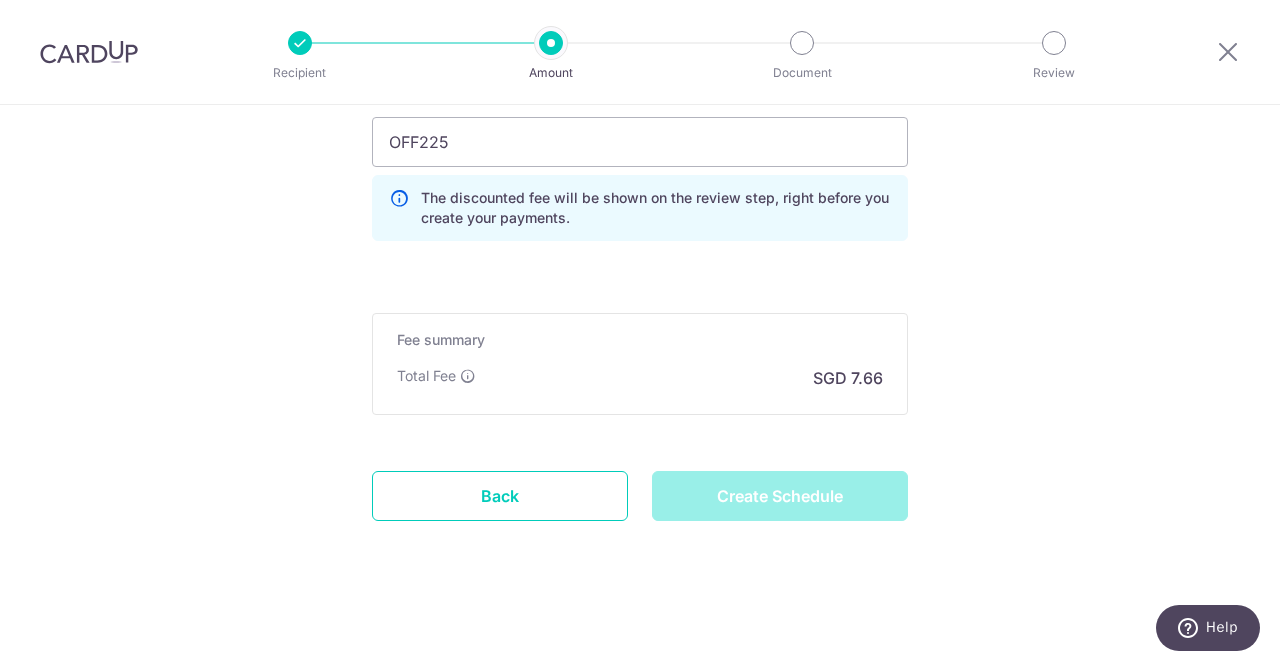 type on "Create Schedule" 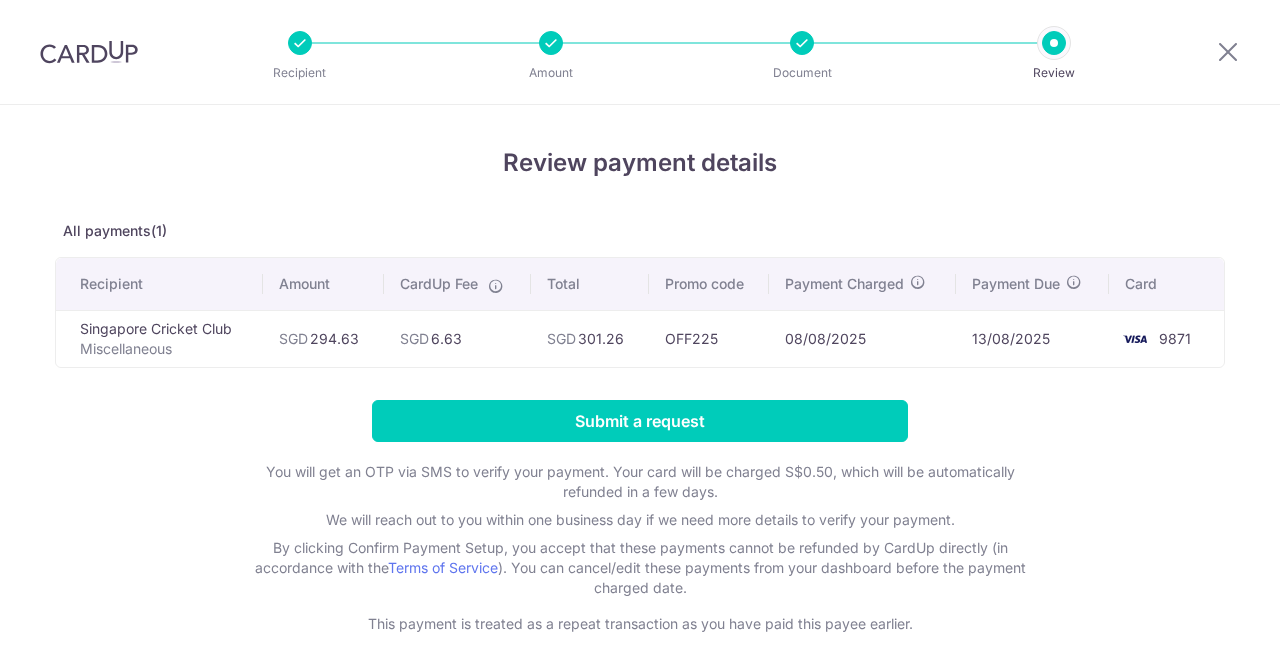 scroll, scrollTop: 0, scrollLeft: 0, axis: both 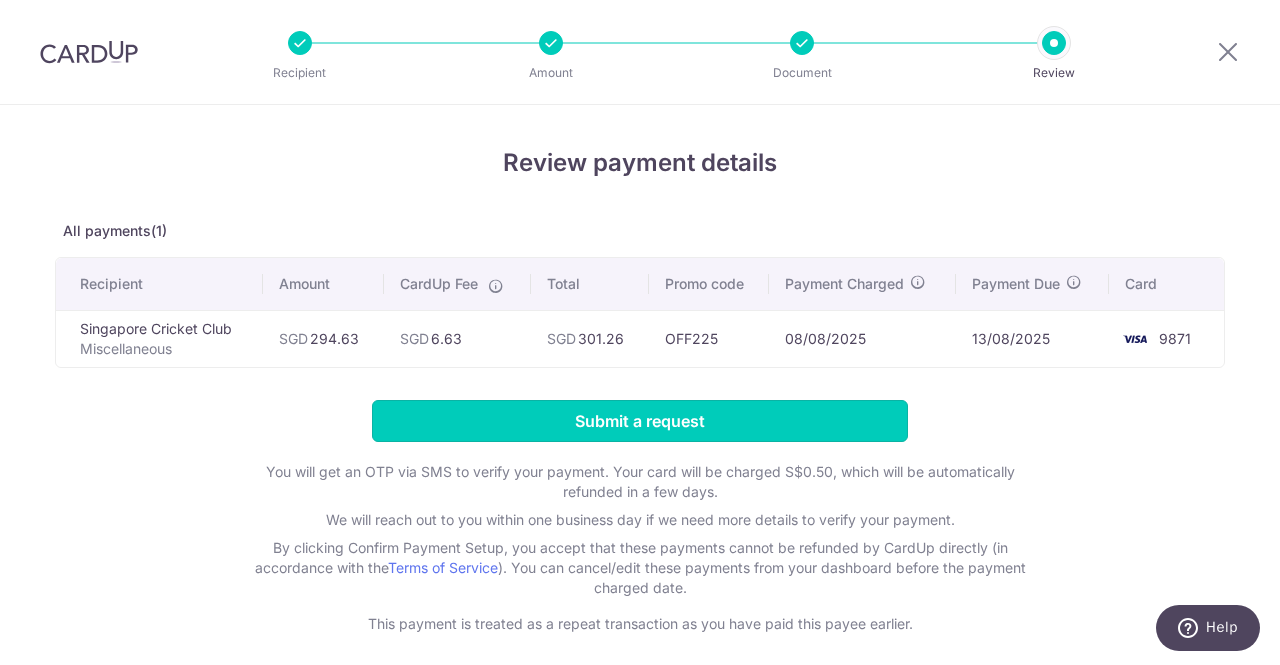 click on "Submit a request" at bounding box center [640, 421] 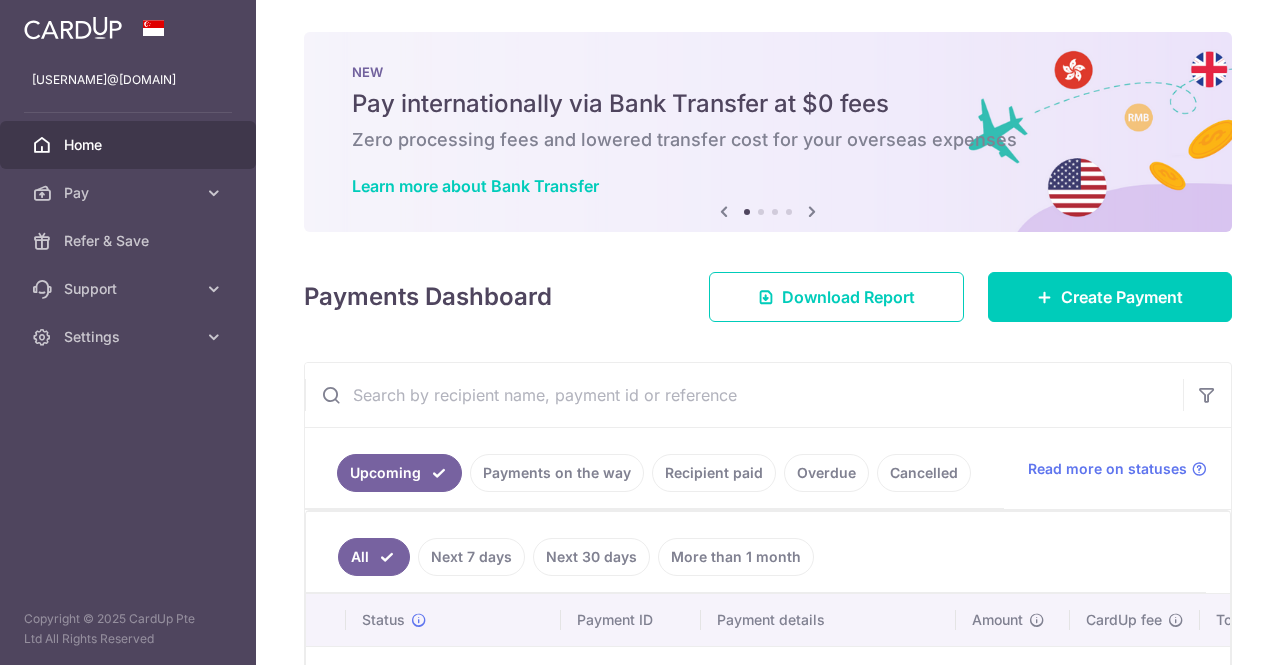 scroll, scrollTop: 0, scrollLeft: 0, axis: both 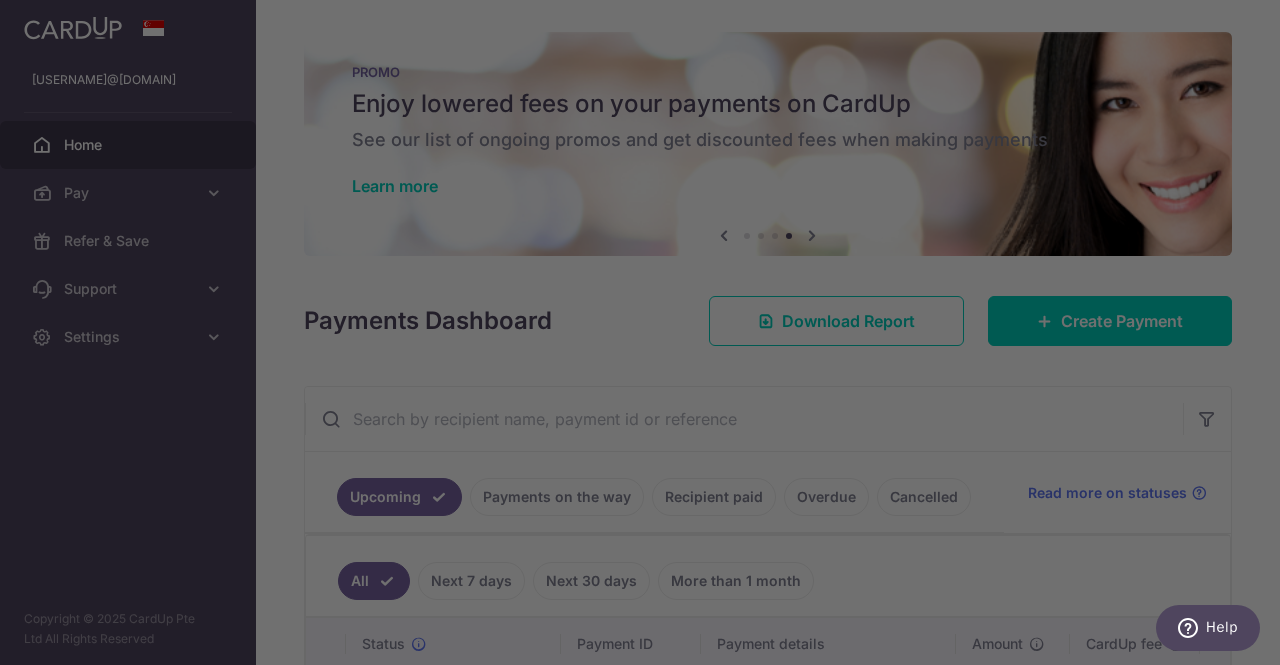 click at bounding box center [646, 336] 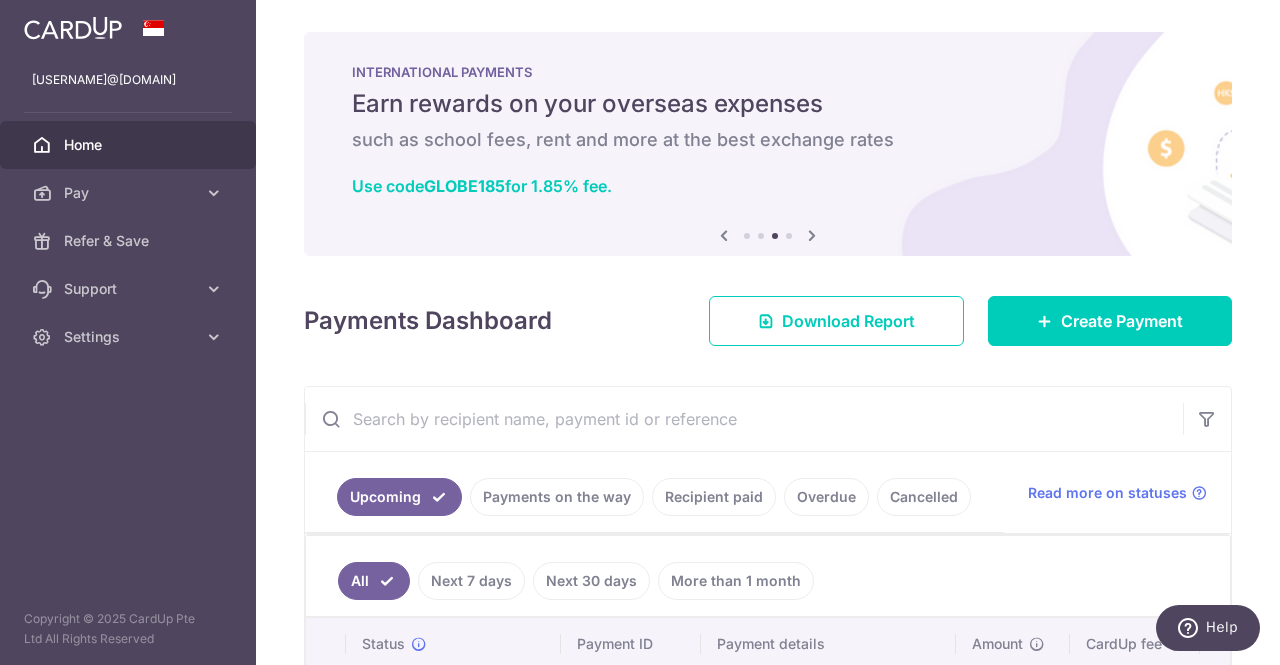 scroll, scrollTop: 100, scrollLeft: 0, axis: vertical 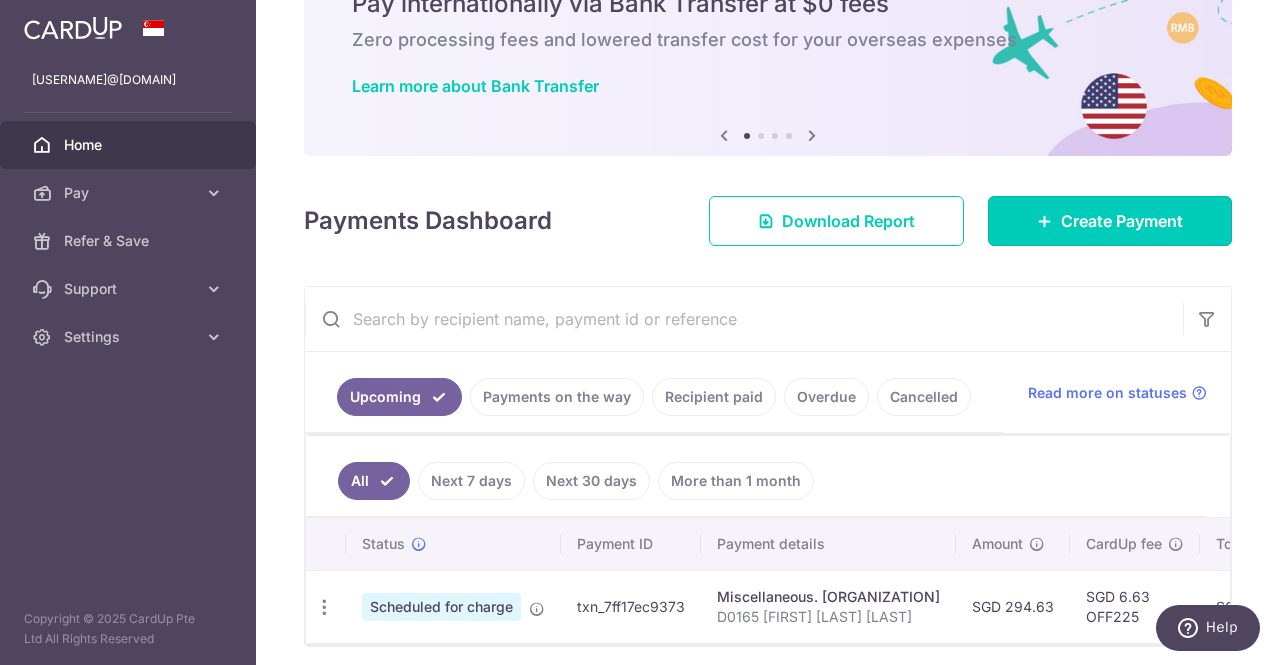 click on "Create Payment" at bounding box center [1122, 221] 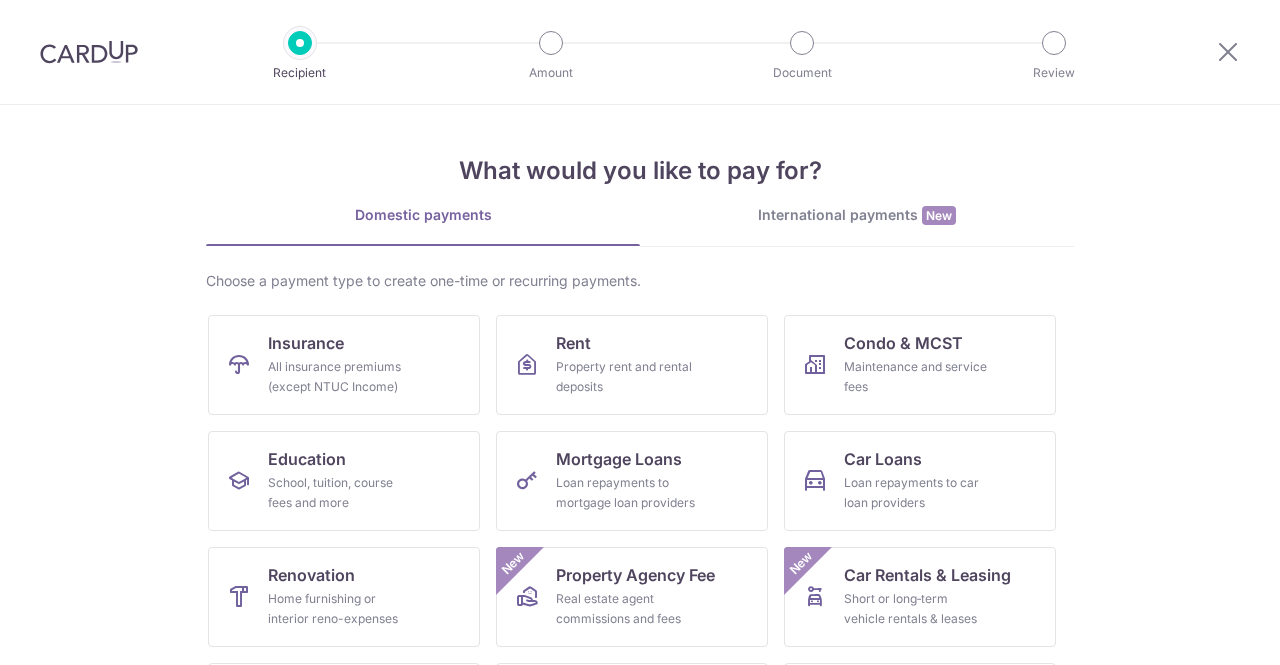 scroll, scrollTop: 0, scrollLeft: 0, axis: both 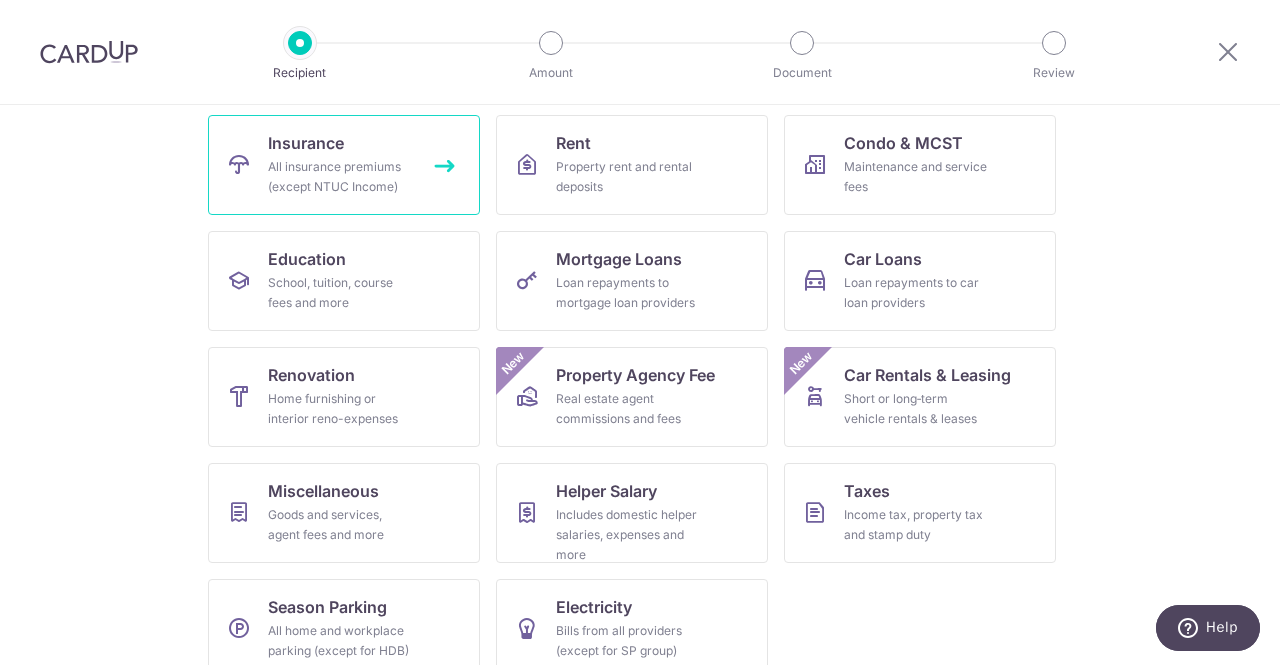 click on "Insurance All insurance premiums (except NTUC Income)" at bounding box center (344, 165) 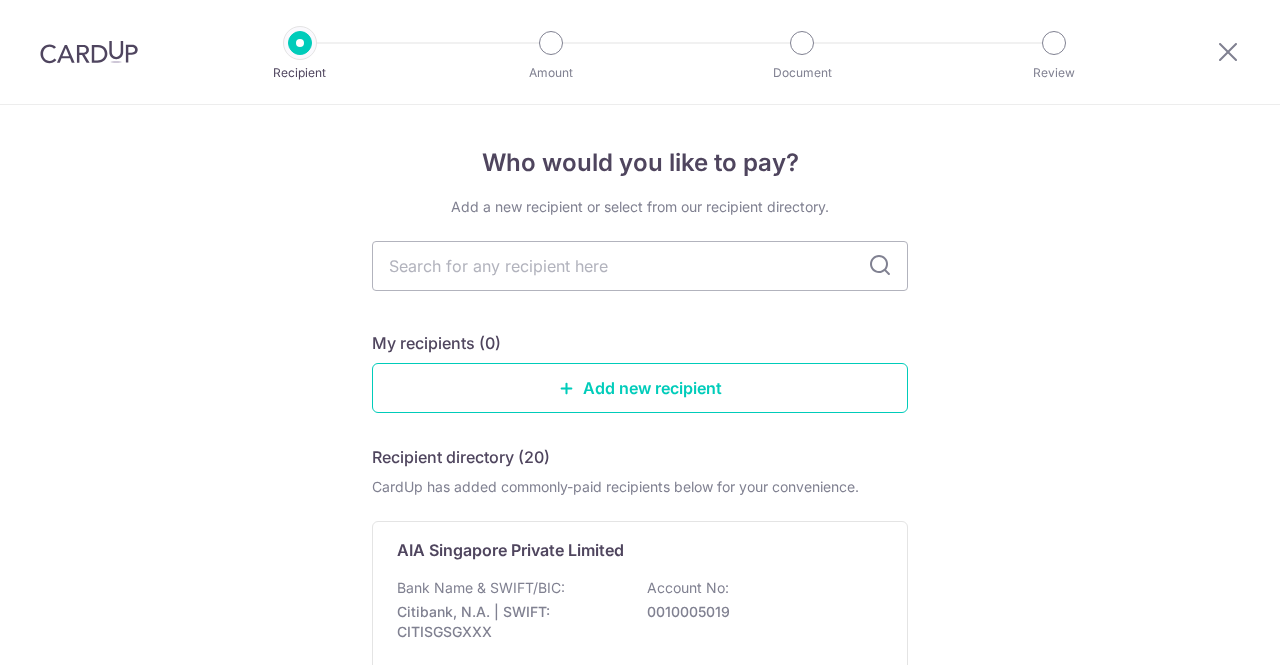scroll, scrollTop: 0, scrollLeft: 0, axis: both 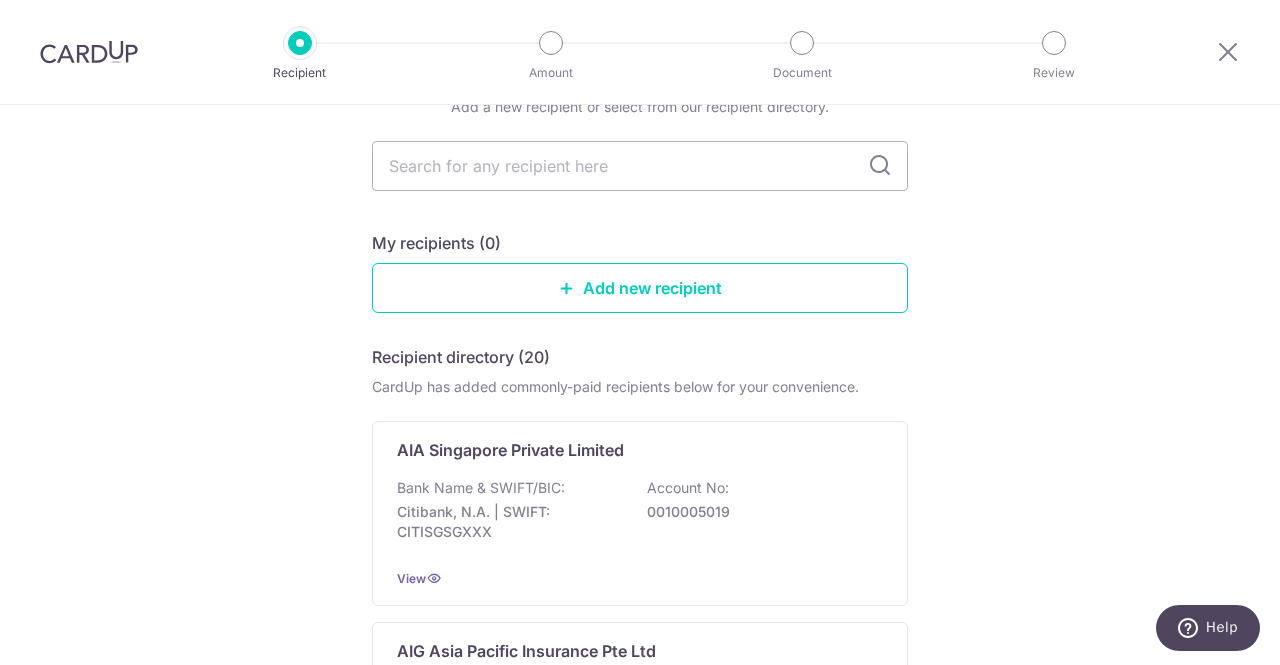 click on "AIA Singapore Private Limited
Bank Name & SWIFT/BIC:
Citibank, N.A. | SWIFT: CITISGSGXXX
Account No:
0010005019
View" at bounding box center (640, 513) 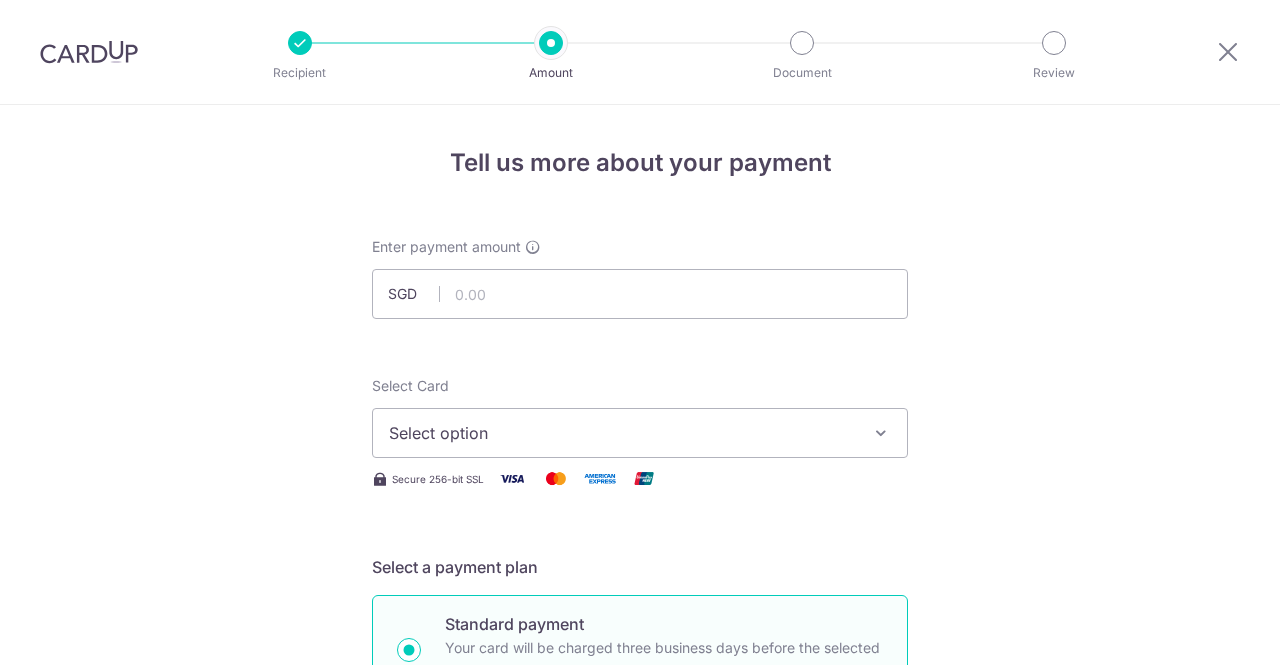 scroll, scrollTop: 0, scrollLeft: 0, axis: both 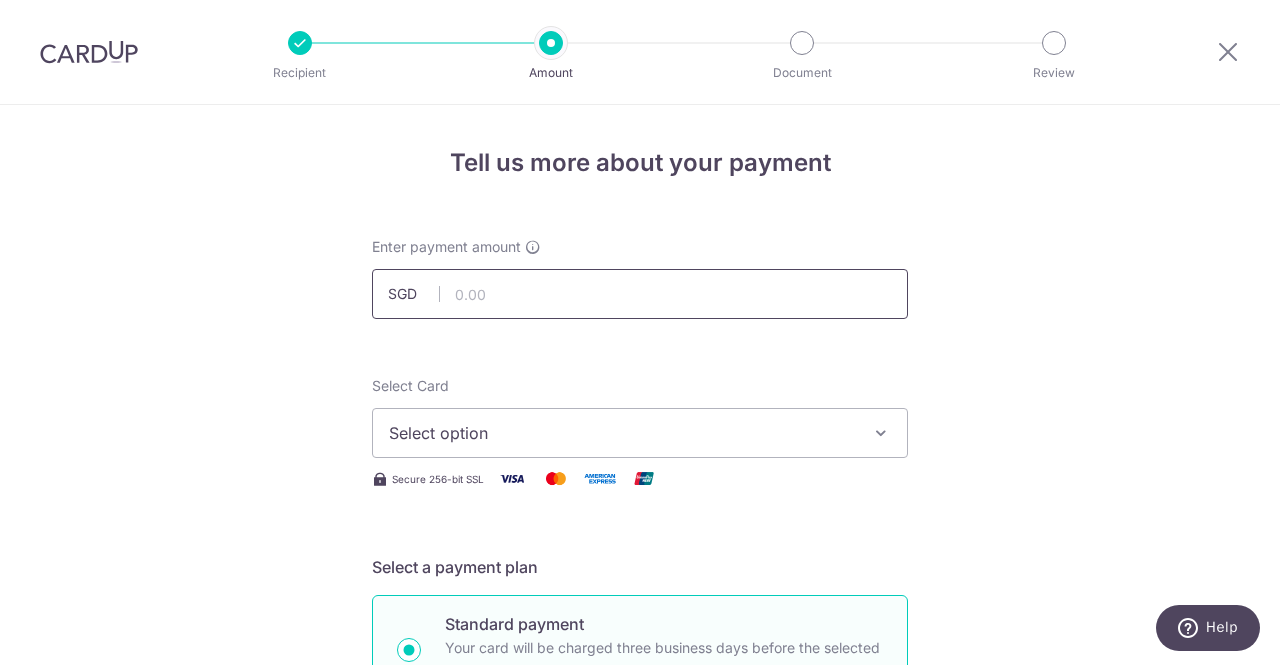 click at bounding box center (640, 294) 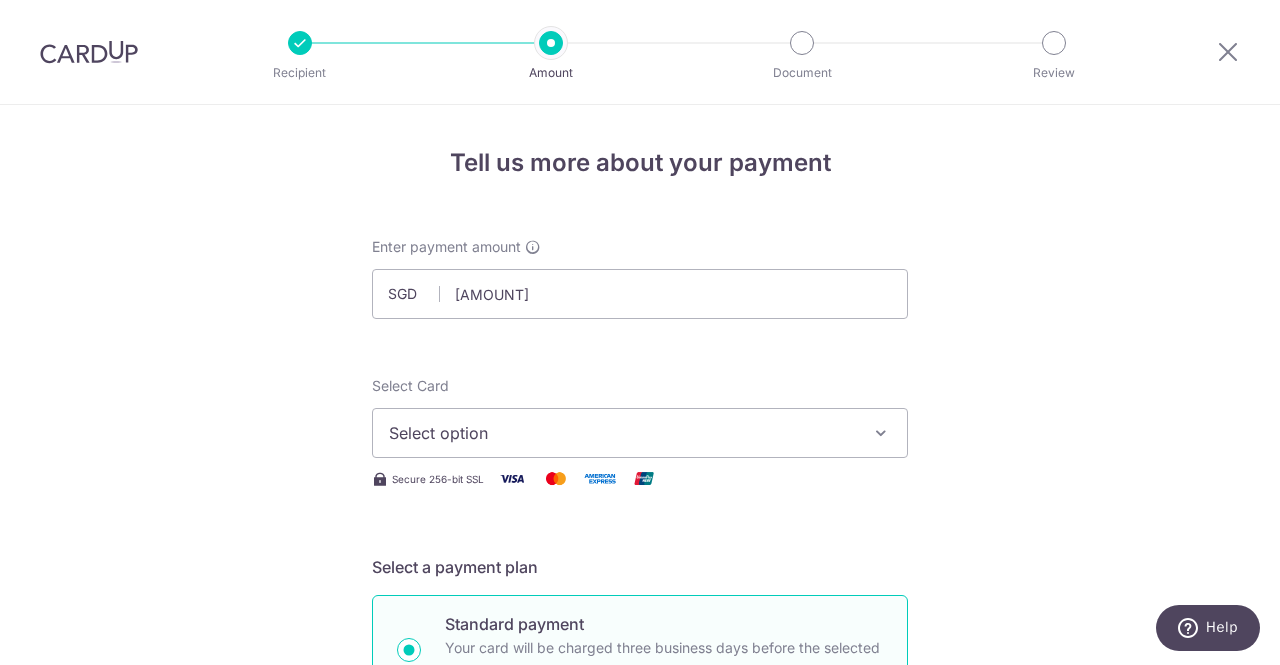 type on "[AMOUNT]" 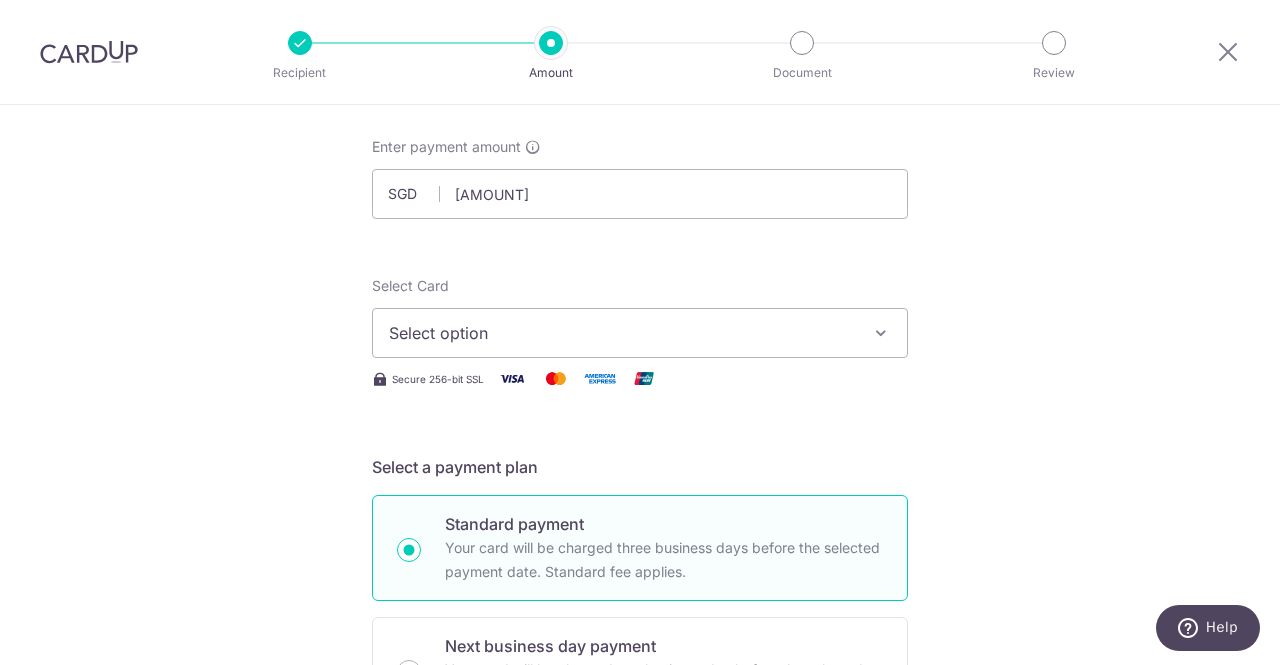 click on "Select option" at bounding box center [622, 333] 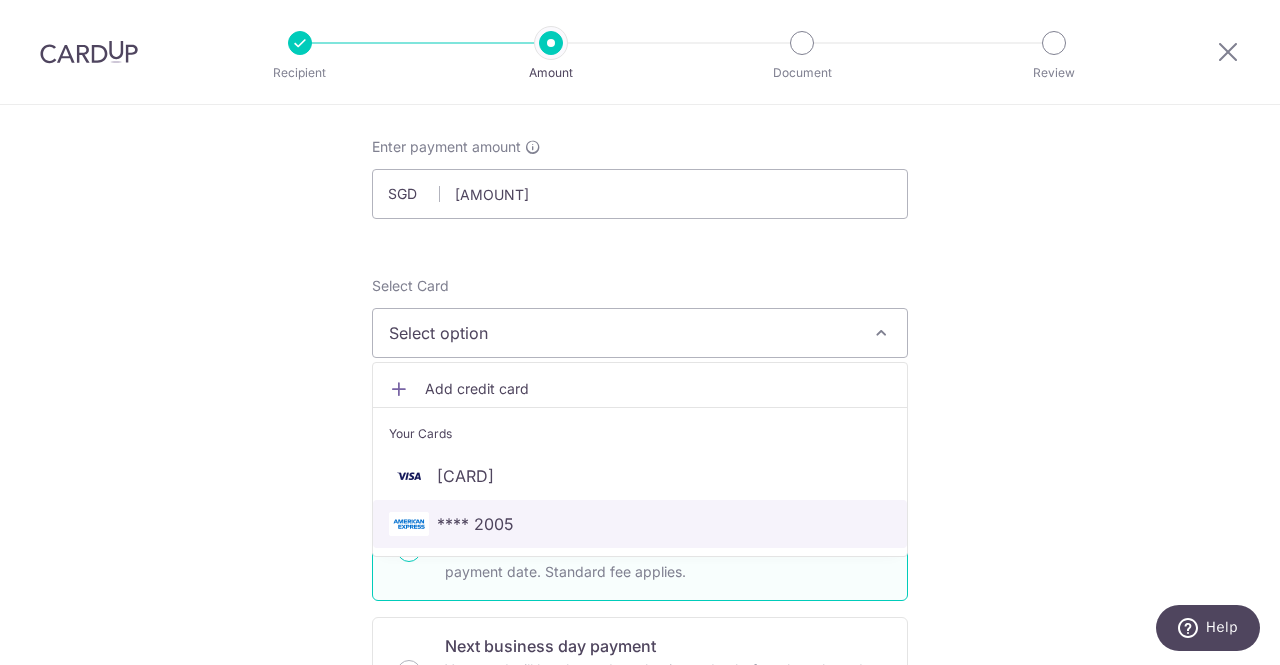 click on "**** 2005" at bounding box center [475, 524] 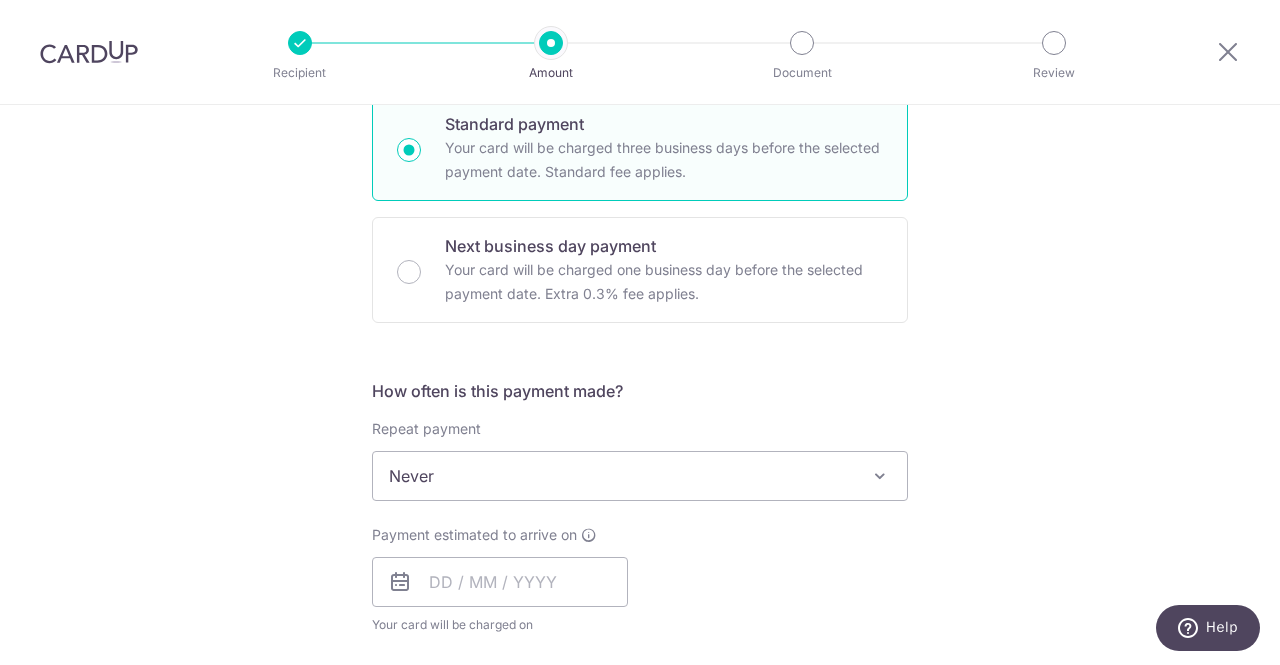 scroll, scrollTop: 700, scrollLeft: 0, axis: vertical 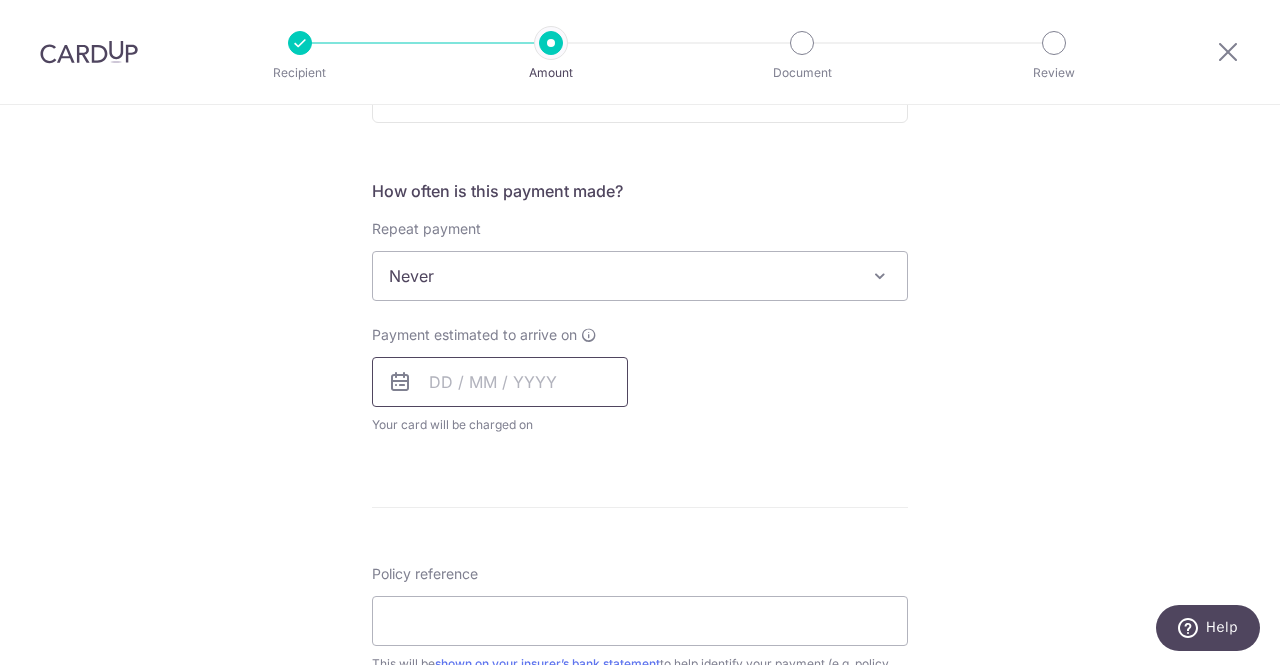 click at bounding box center [500, 382] 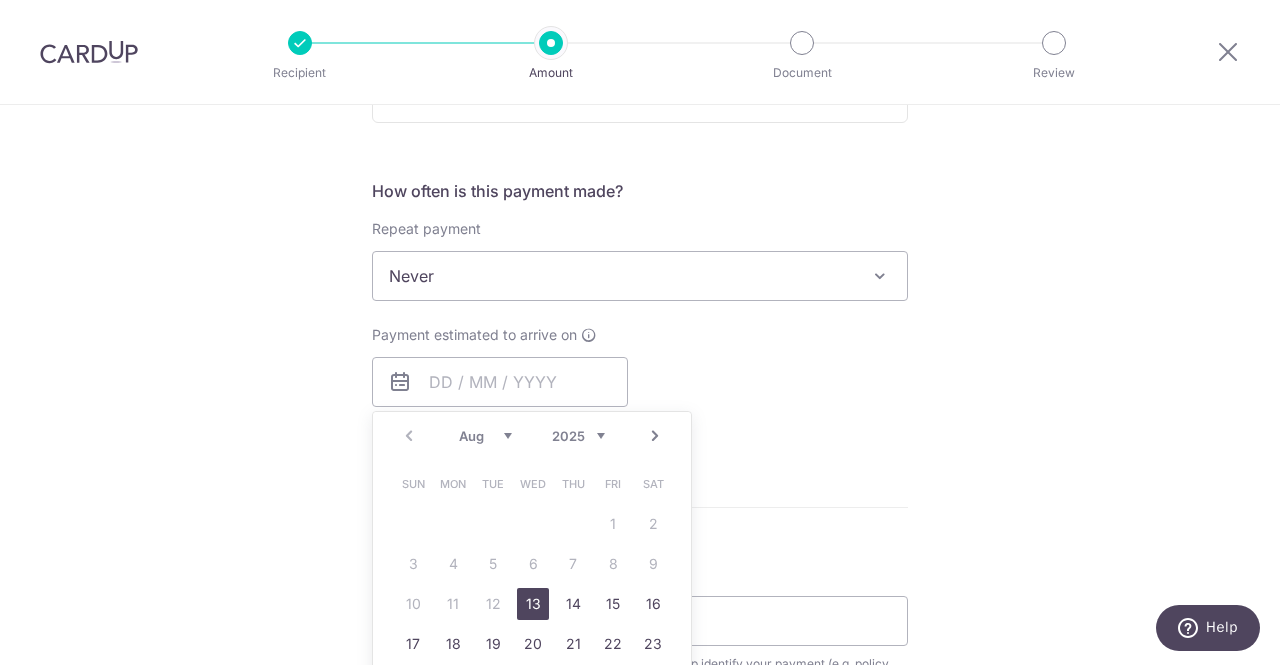 click on "13" at bounding box center (533, 604) 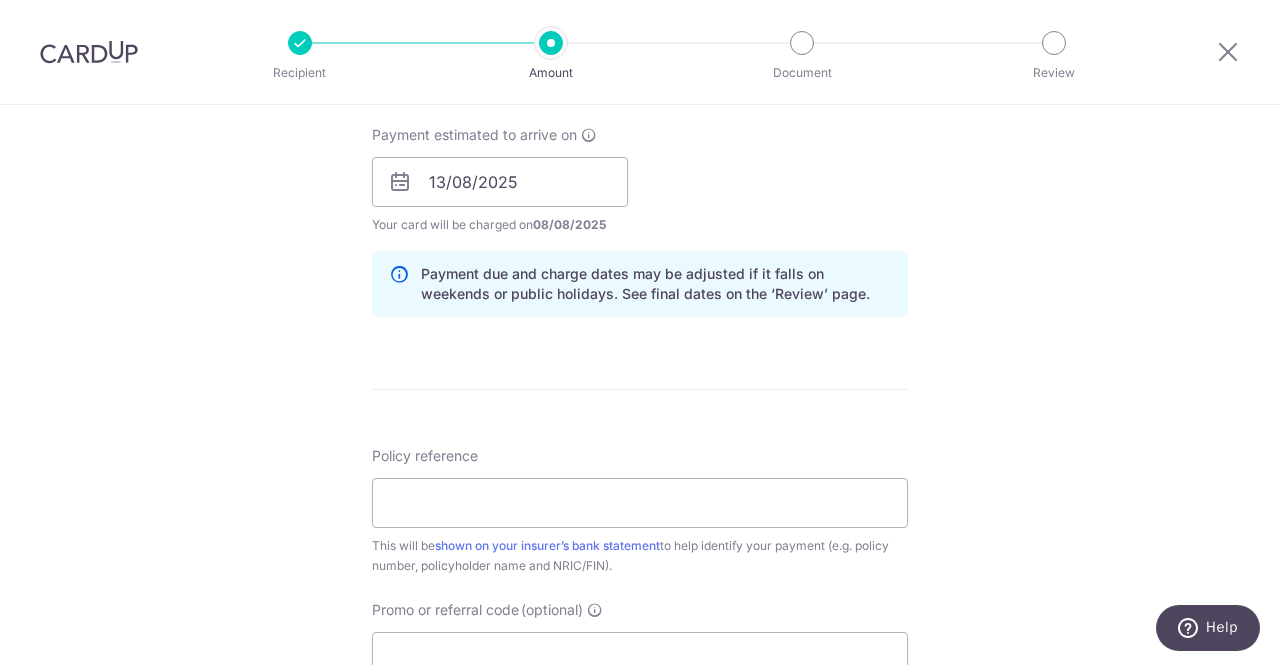 scroll, scrollTop: 1000, scrollLeft: 0, axis: vertical 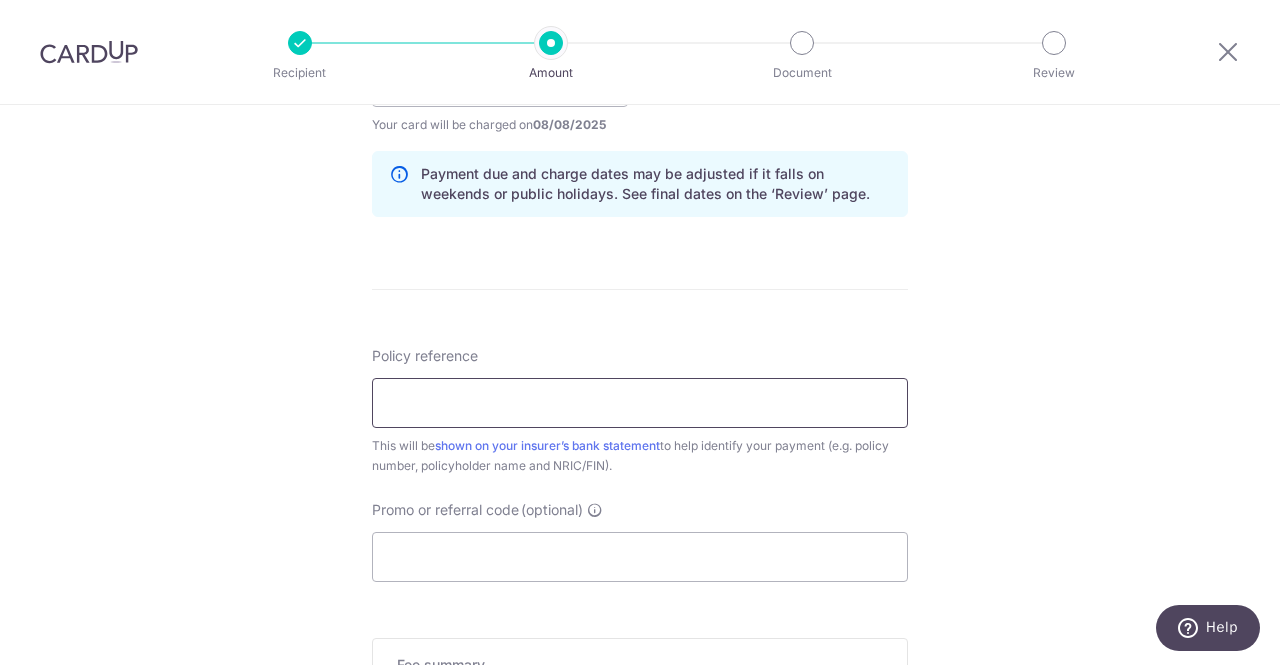 click on "Policy reference
This will be  shown on your insurer’s bank statement  to help identify your payment (e.g. policy number, policyholder name and NRIC/FIN)." at bounding box center (640, 411) 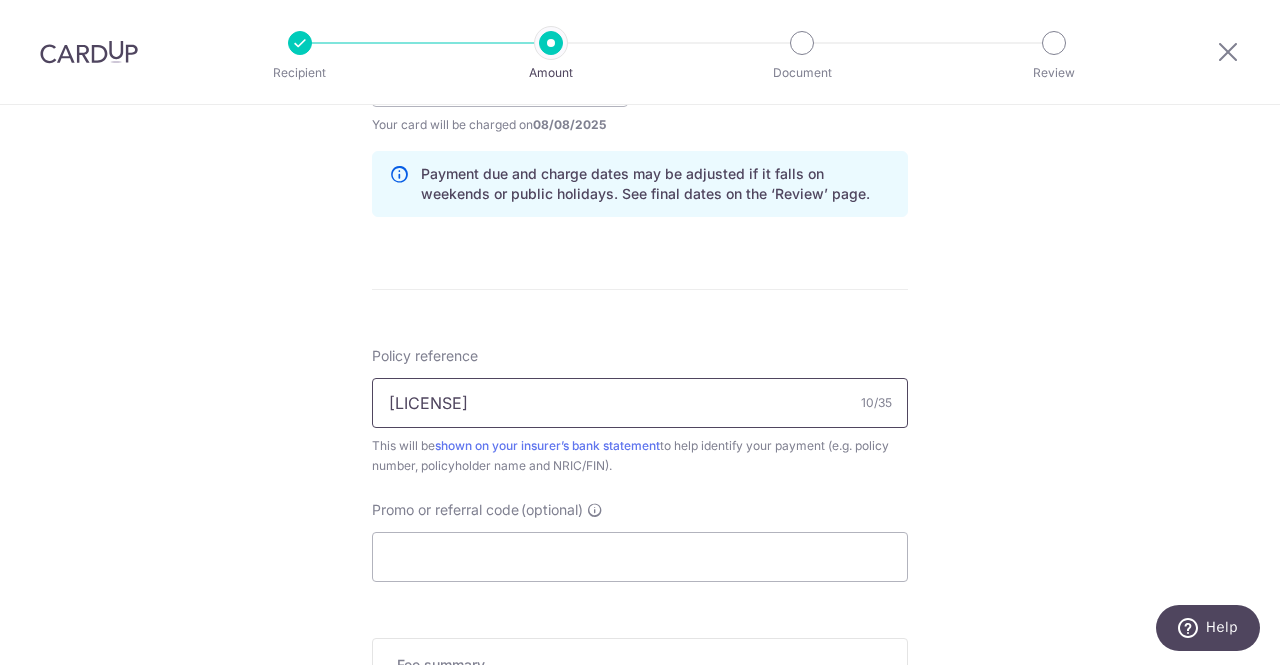 type on "L549879530" 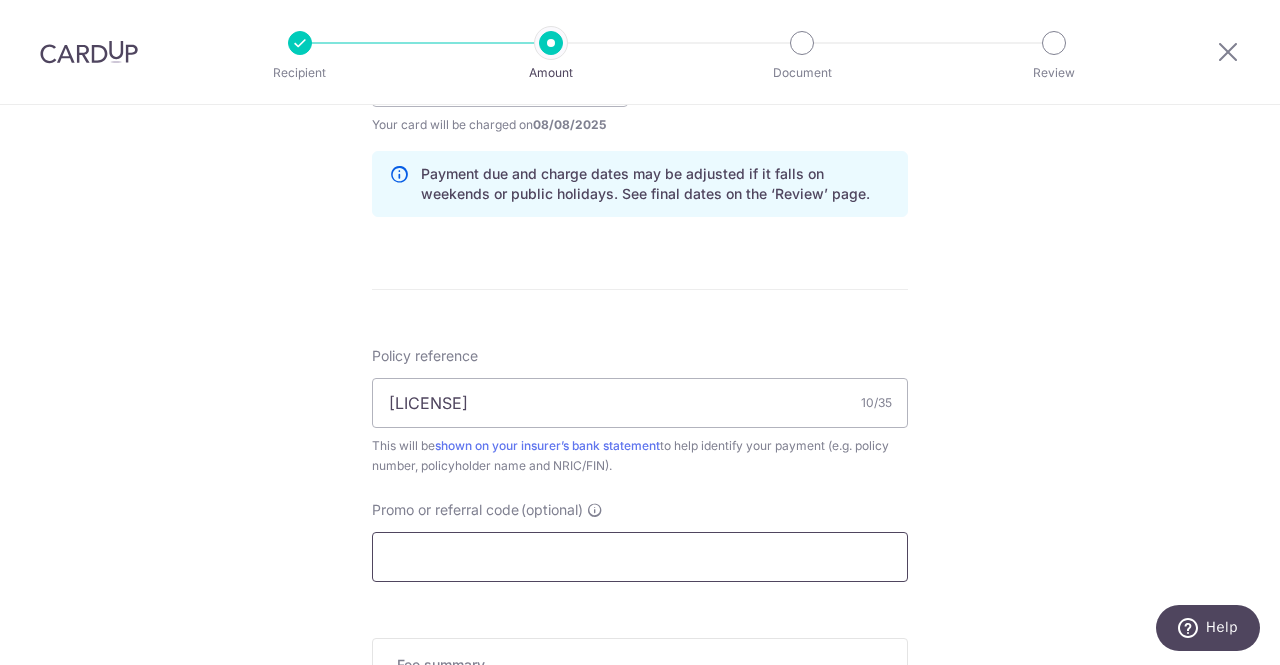 click on "Promo or referral code
(optional)" at bounding box center (640, 557) 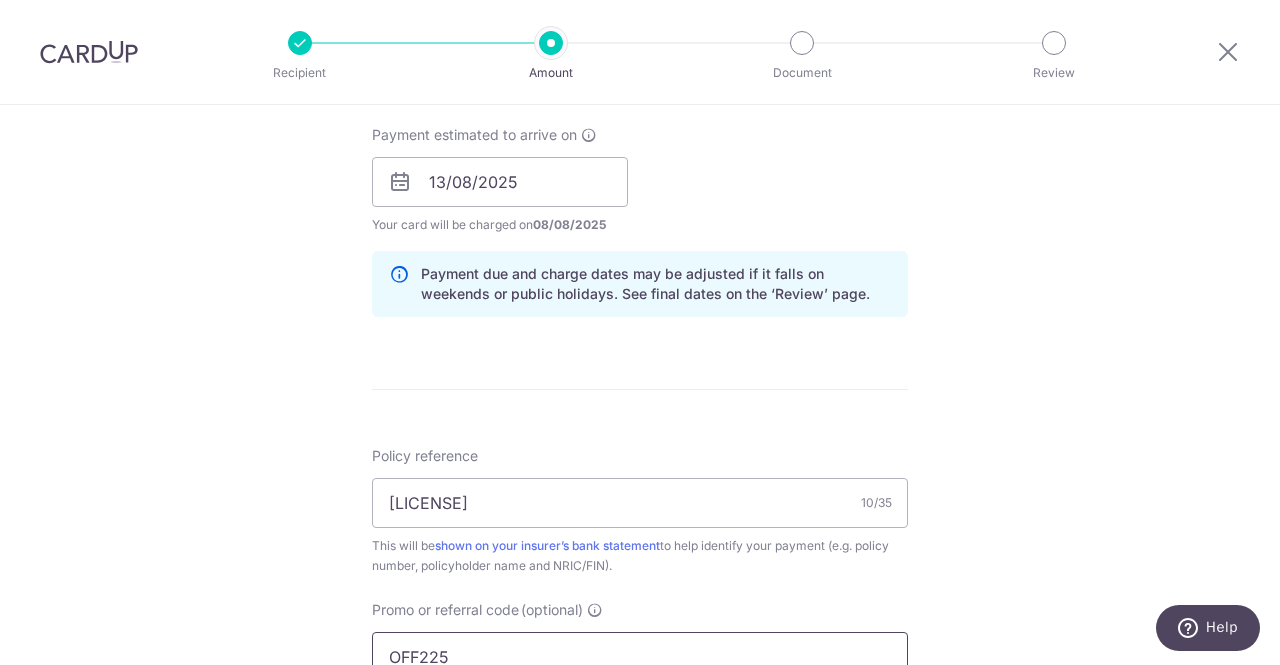 scroll, scrollTop: 600, scrollLeft: 0, axis: vertical 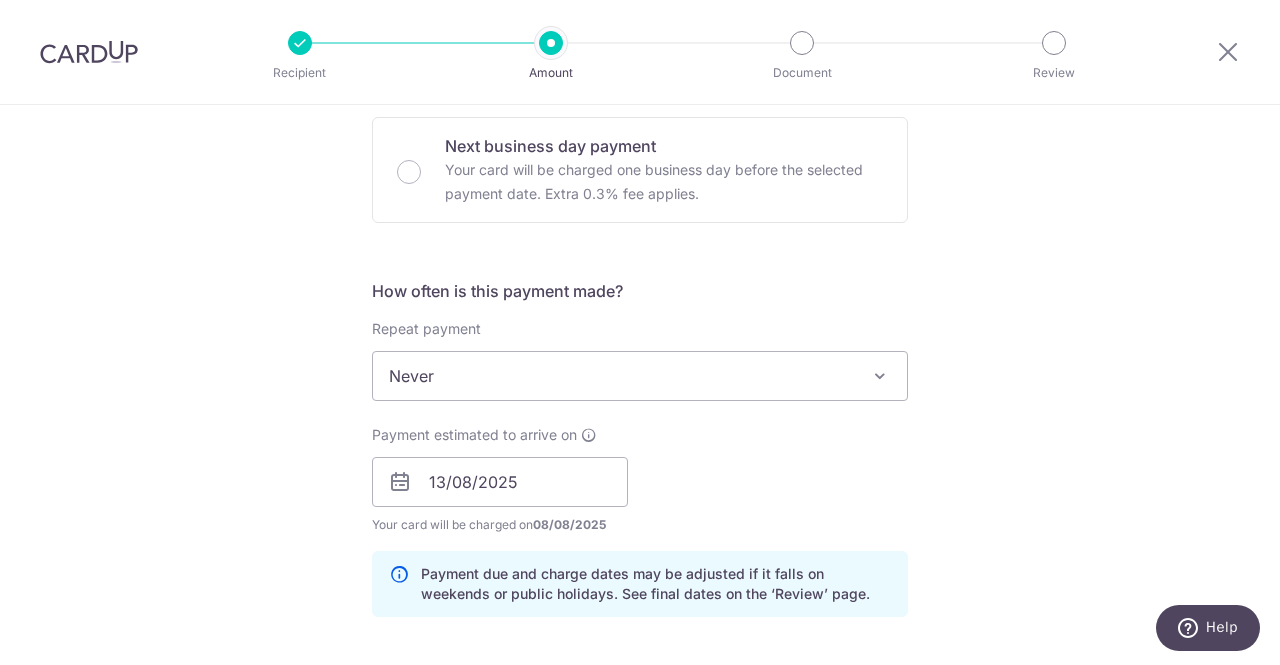 type on "OFF225" 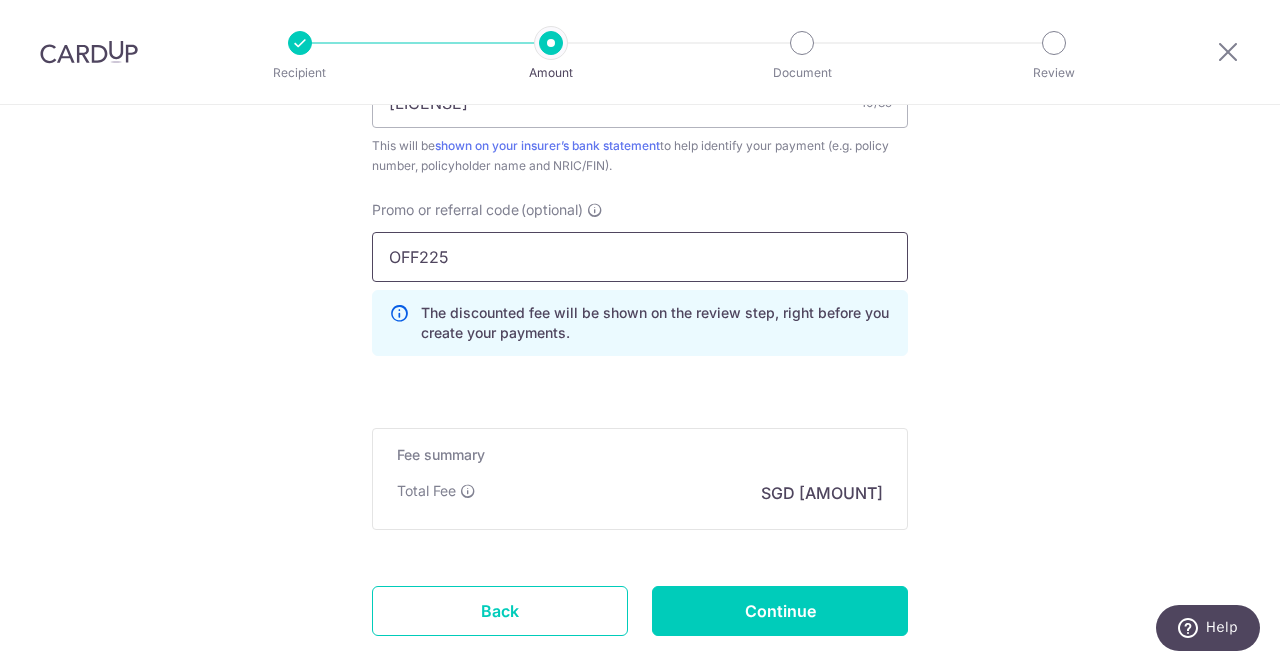 scroll, scrollTop: 1415, scrollLeft: 0, axis: vertical 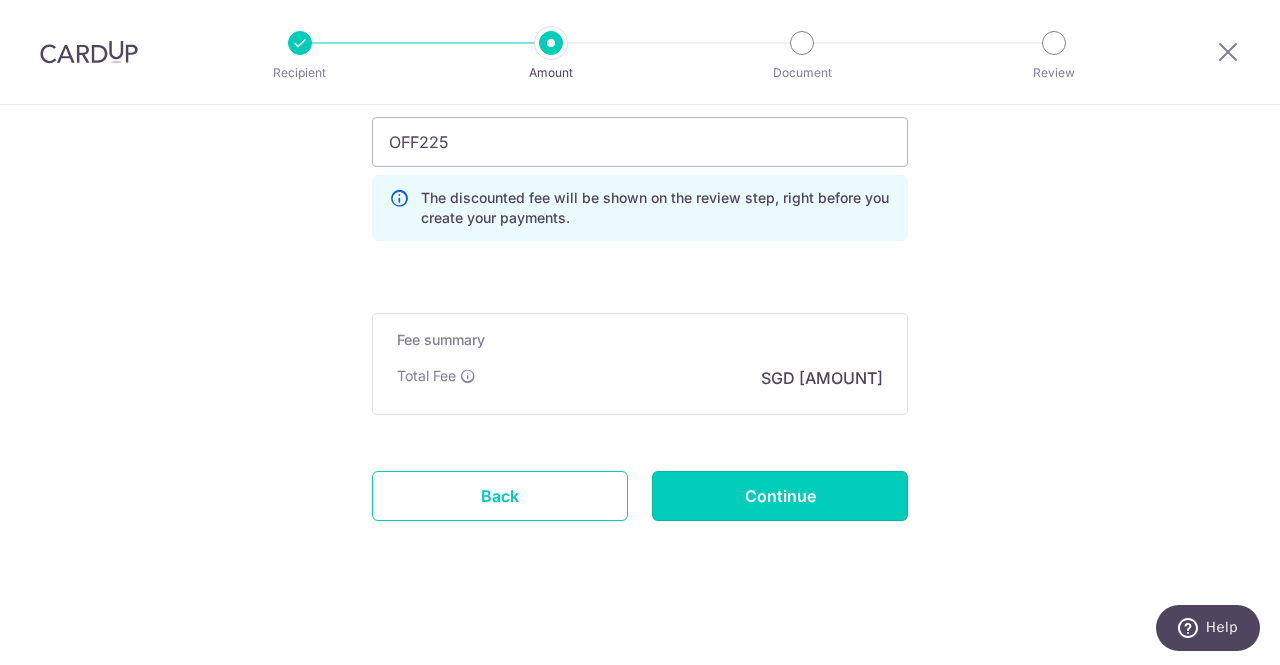 click on "Continue" at bounding box center [780, 496] 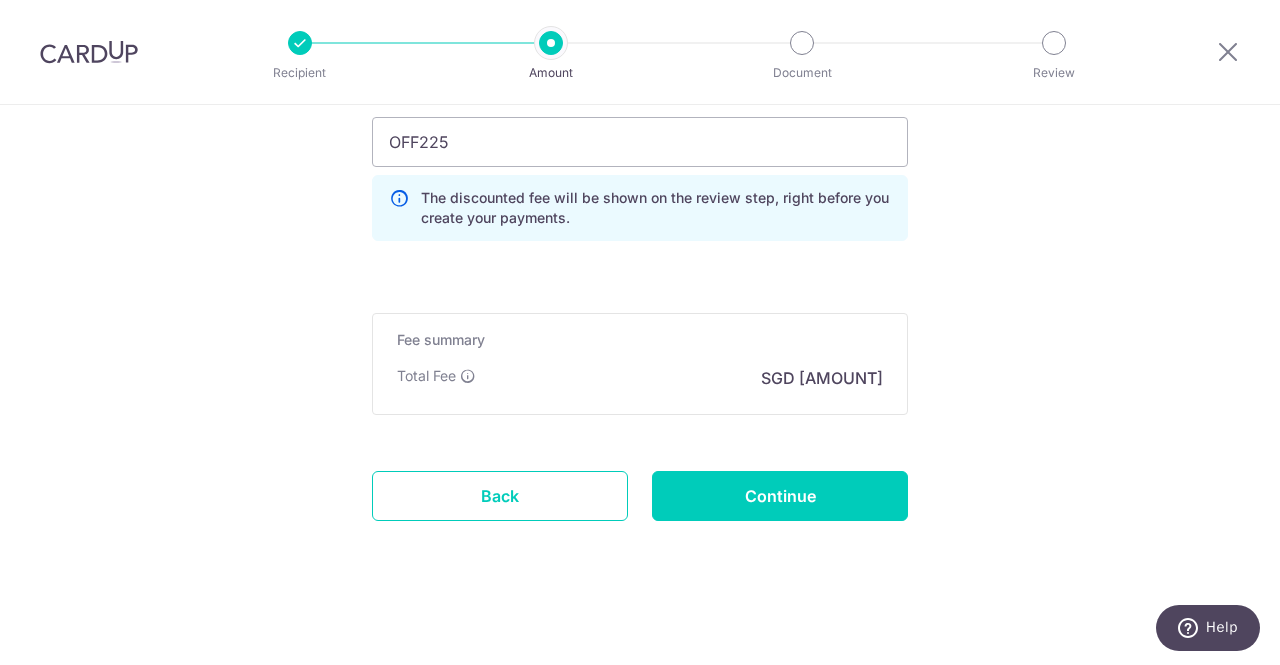 type on "Create Schedule" 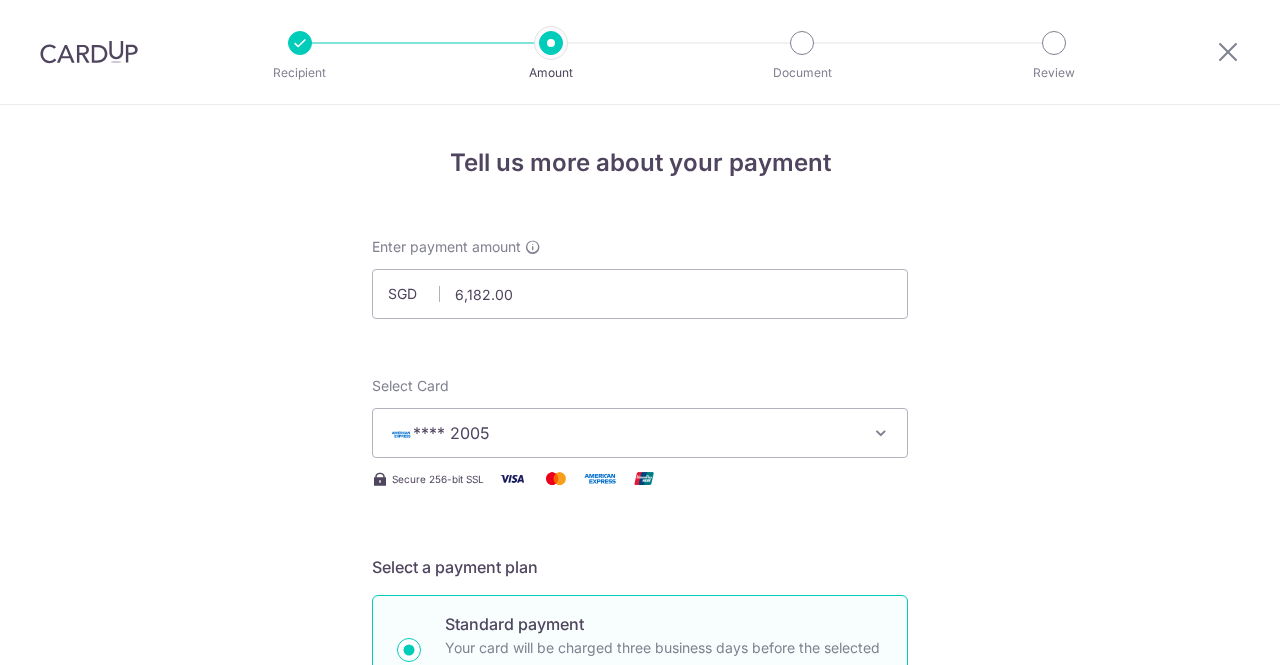 scroll, scrollTop: 0, scrollLeft: 0, axis: both 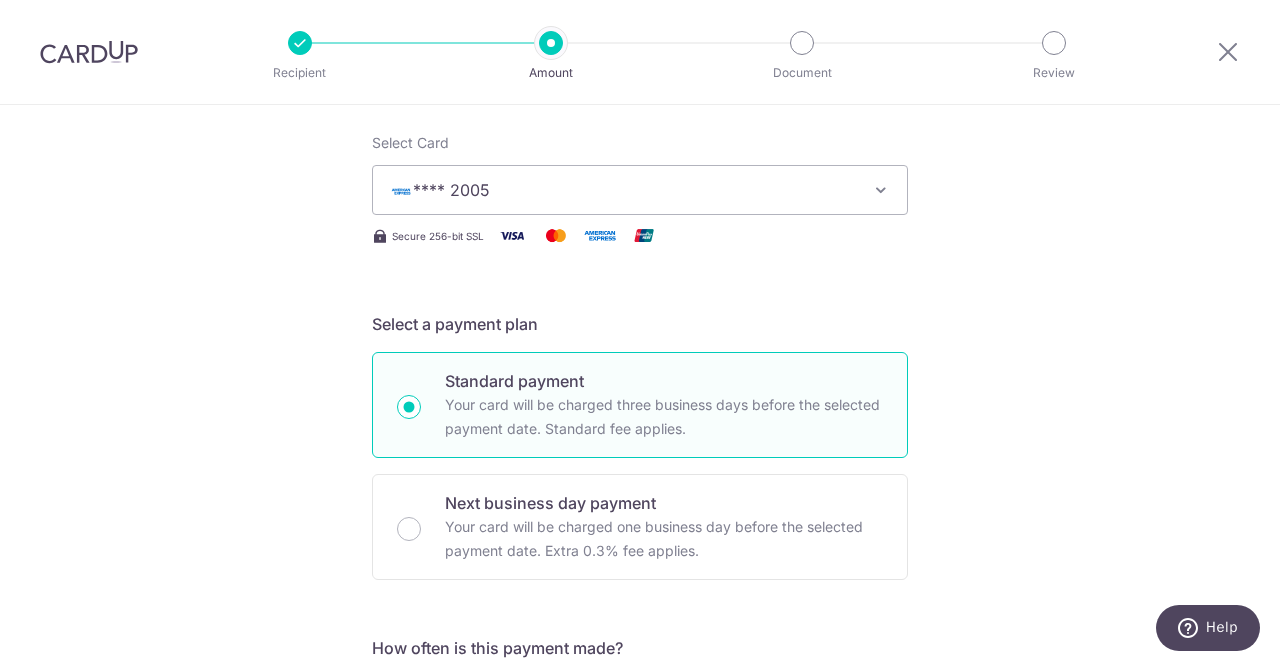 click on "**** 2005" at bounding box center [640, 190] 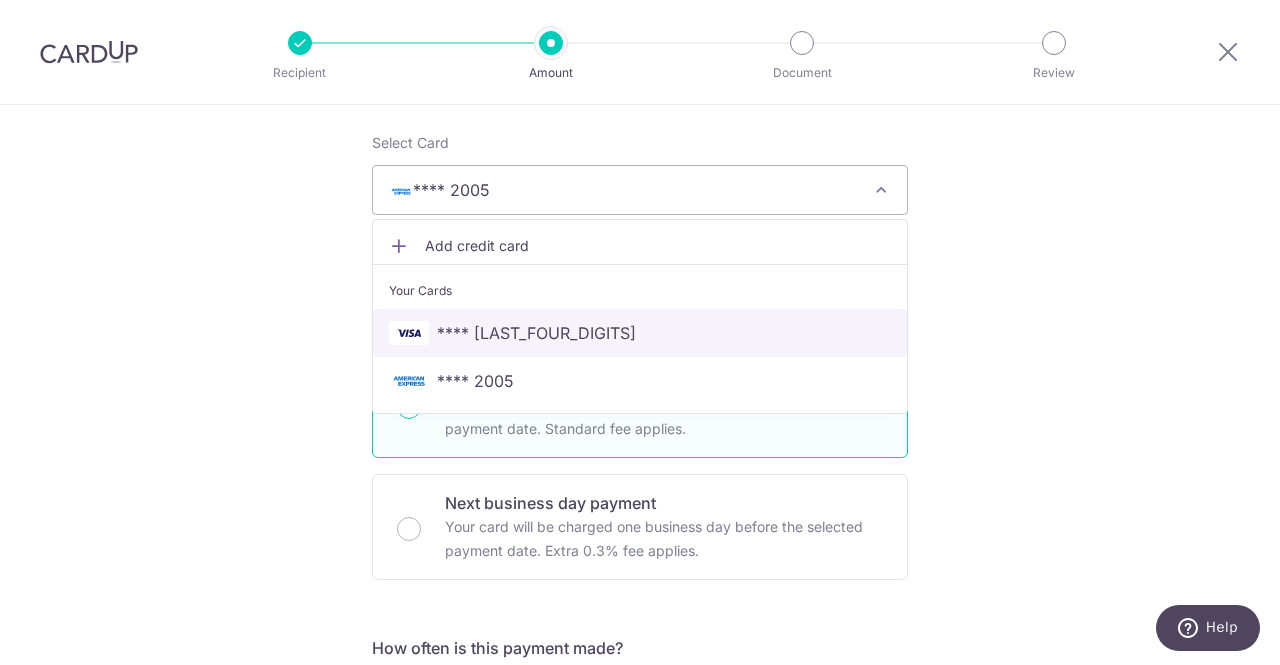click on "**** 9871" at bounding box center (536, 333) 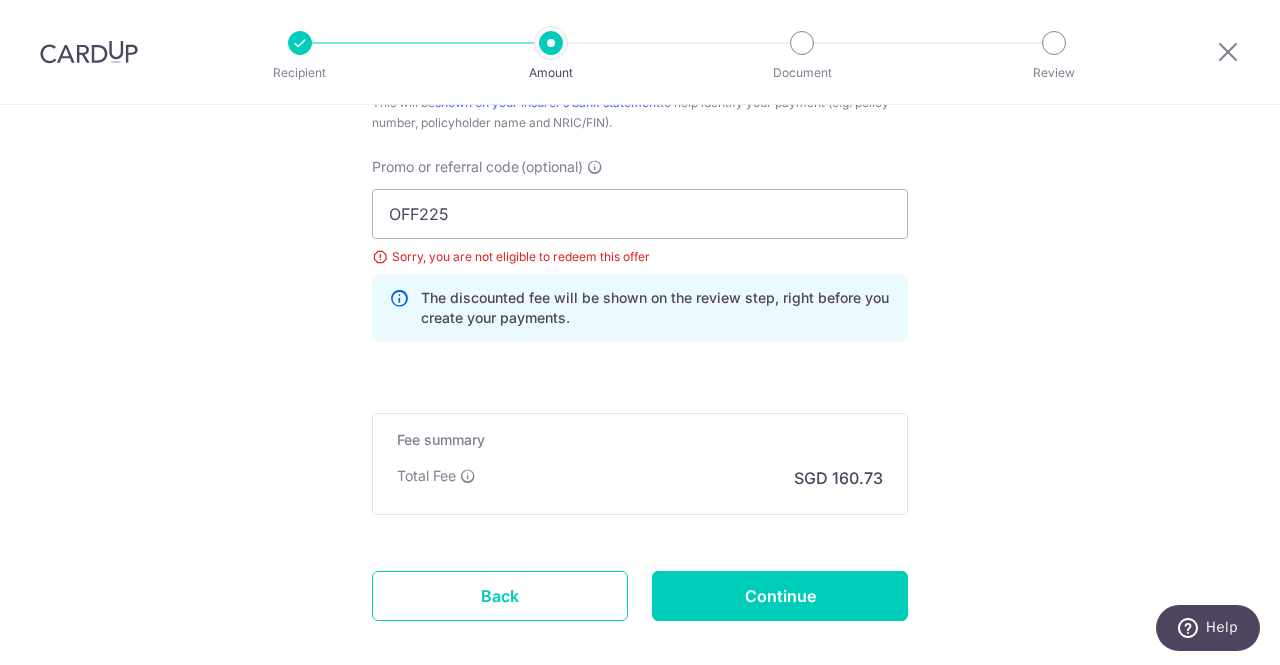 scroll, scrollTop: 1443, scrollLeft: 0, axis: vertical 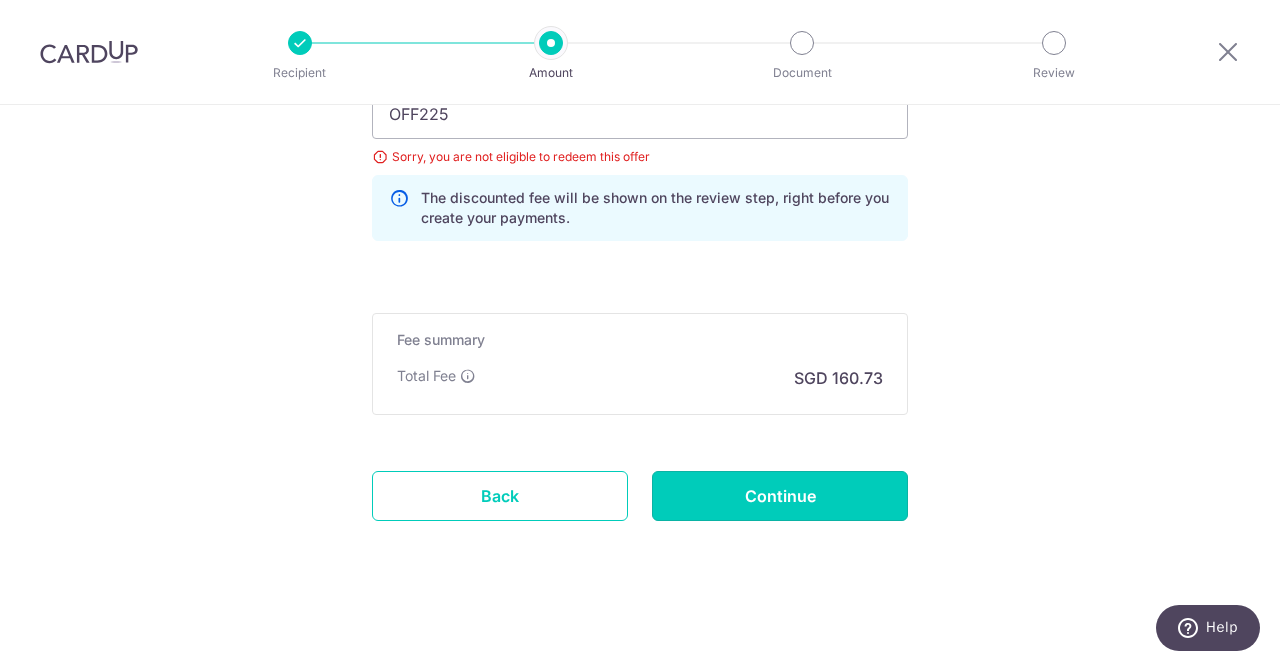 click on "Continue" at bounding box center [780, 496] 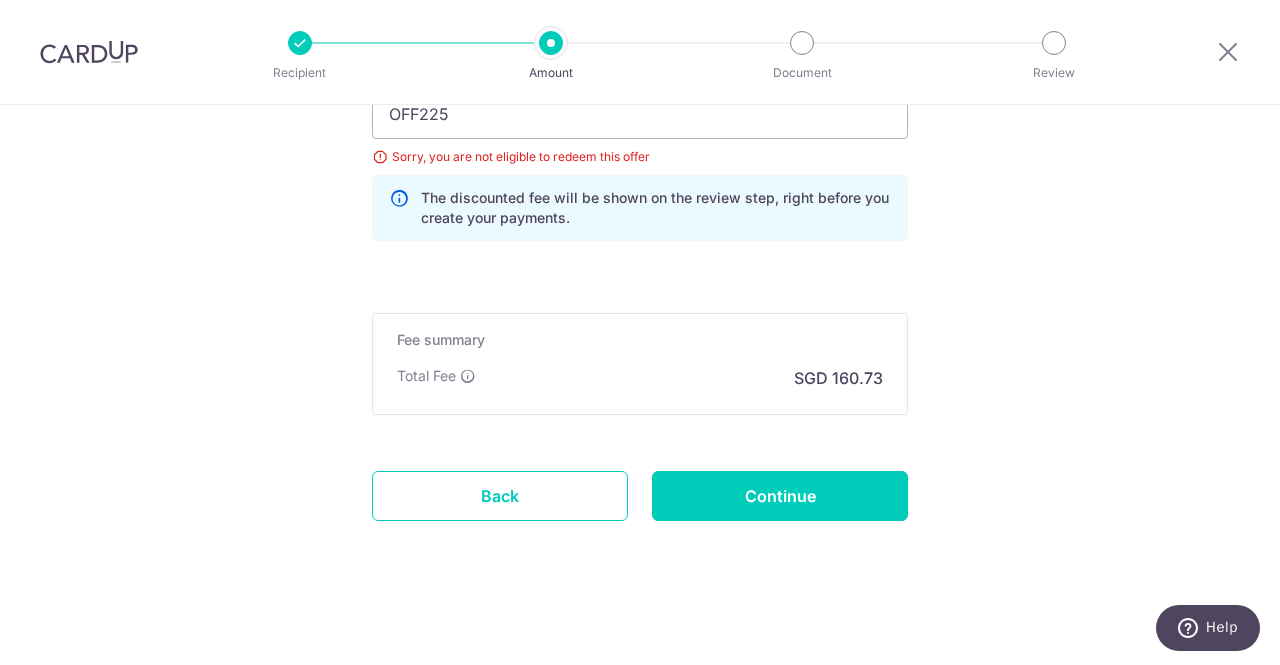 type on "Update Schedule" 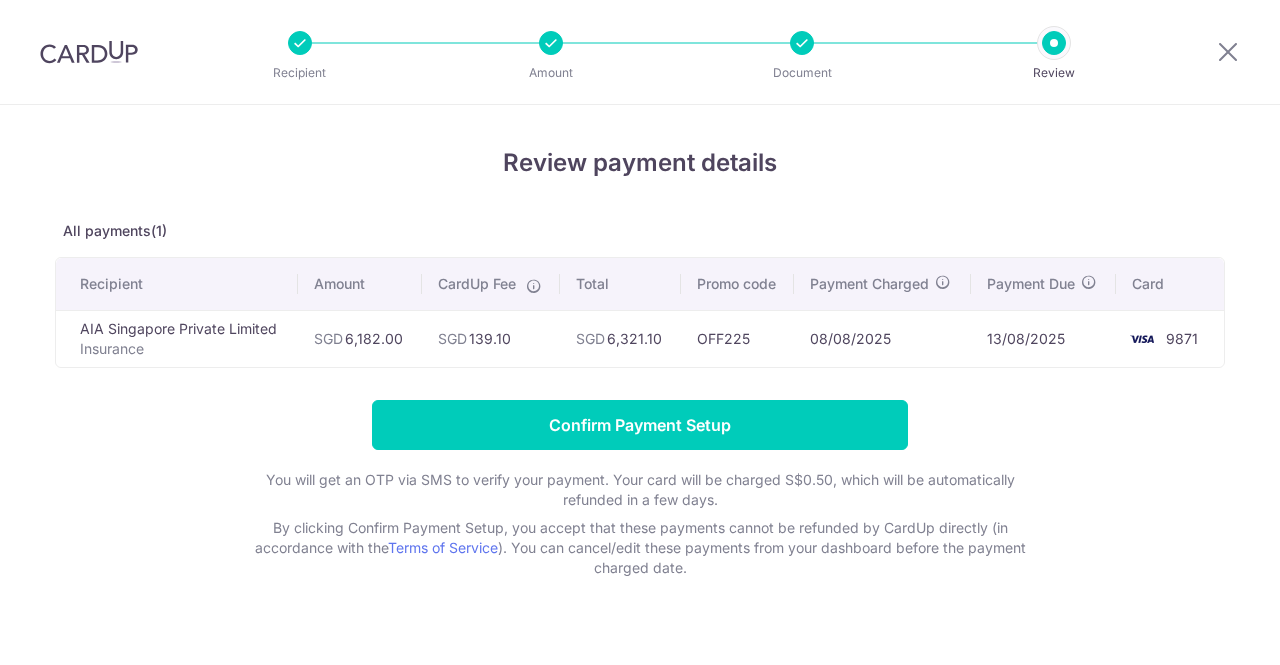 scroll, scrollTop: 0, scrollLeft: 0, axis: both 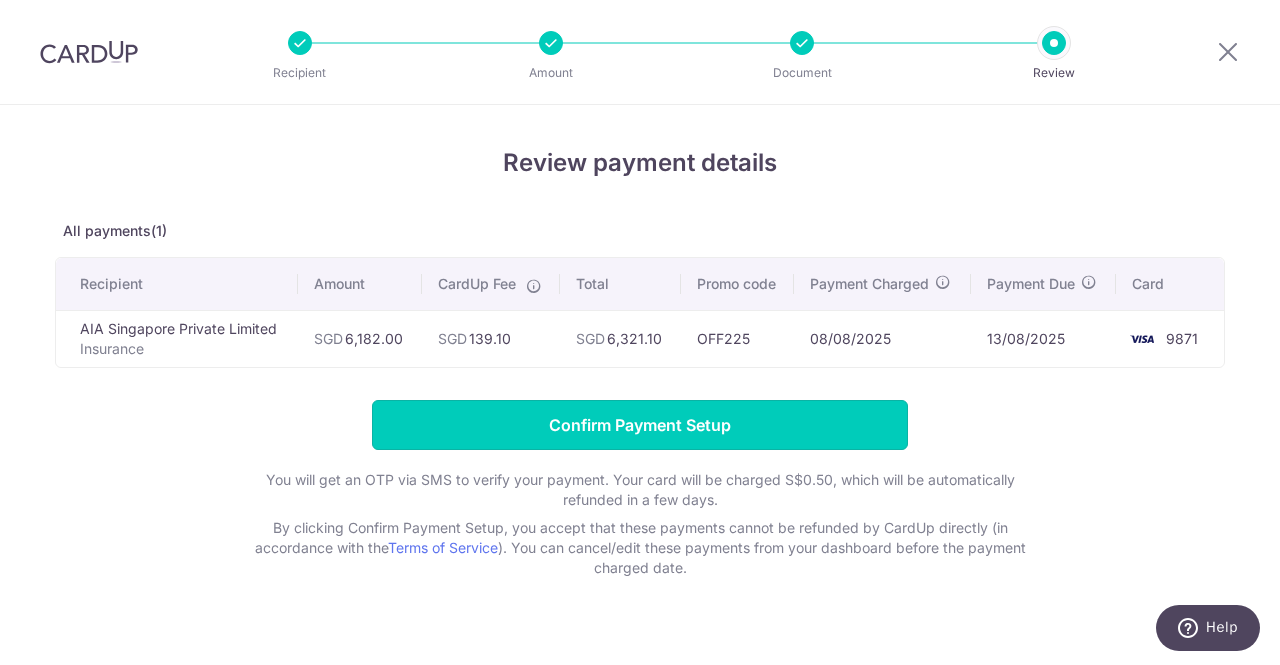 click on "Confirm Payment Setup" at bounding box center [640, 425] 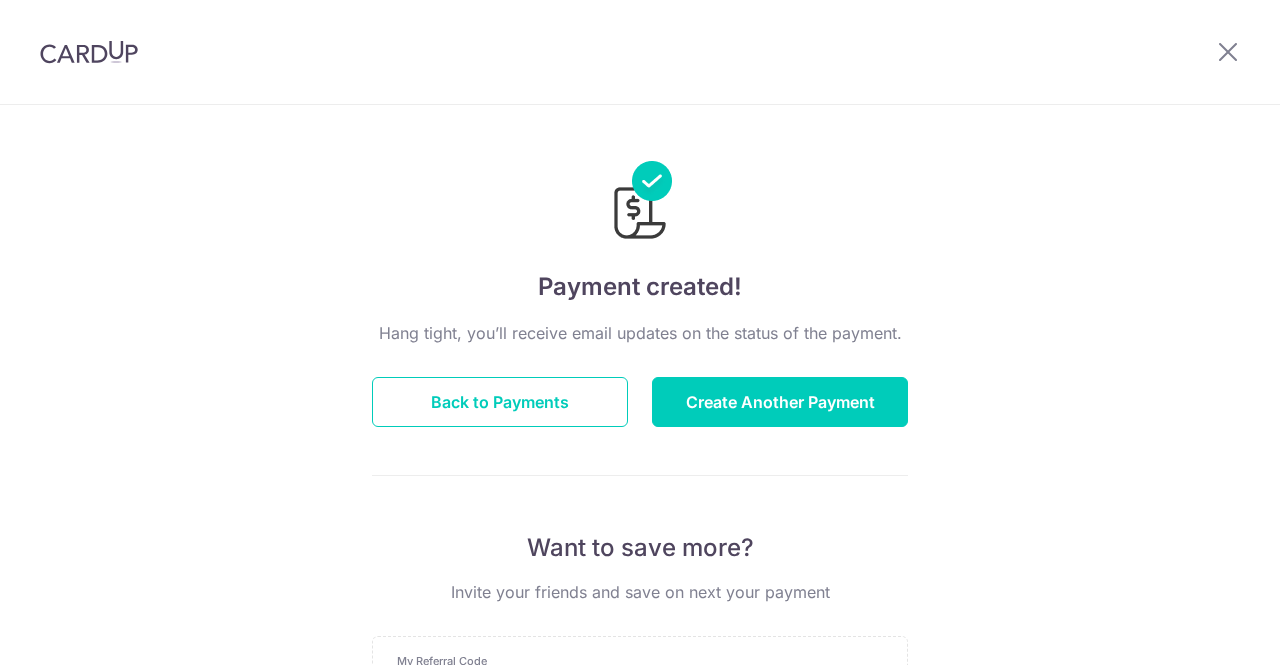 scroll, scrollTop: 0, scrollLeft: 0, axis: both 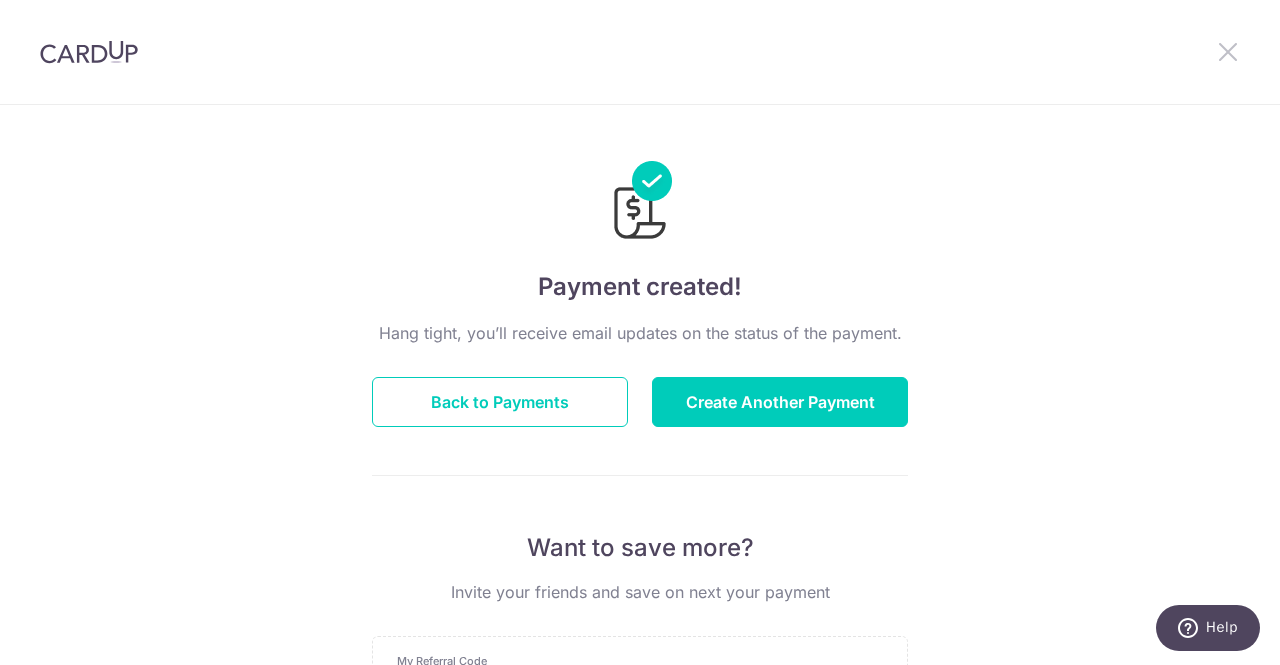 click at bounding box center (1228, 51) 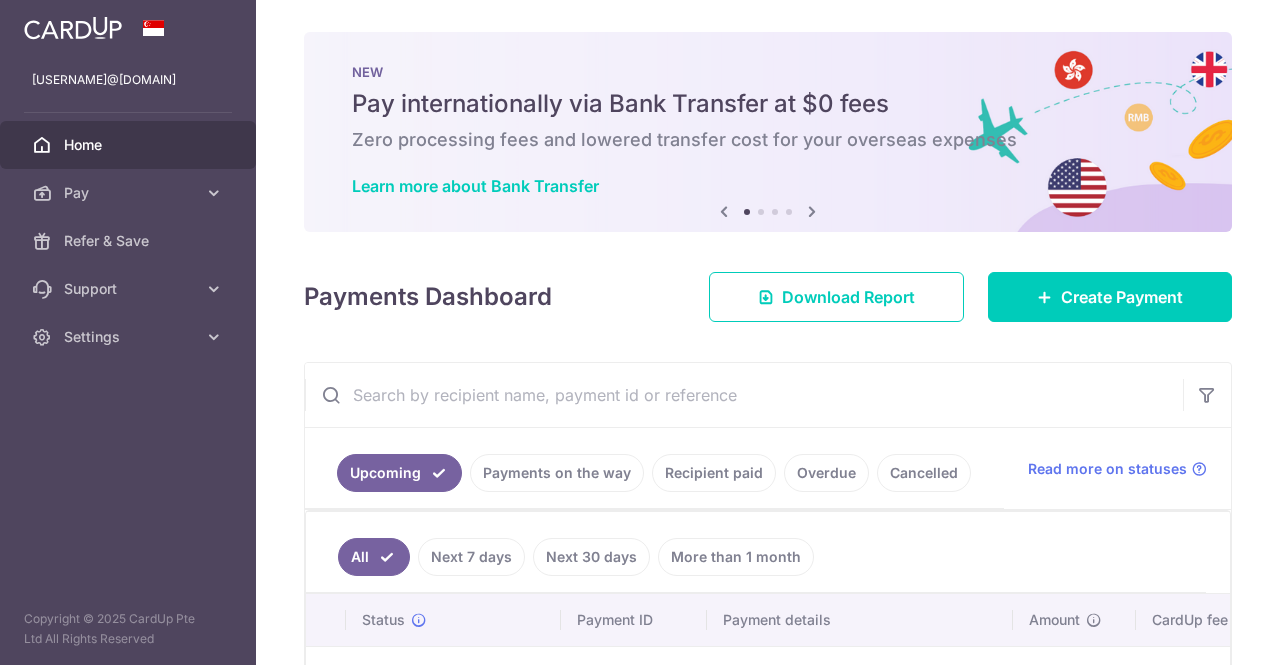 scroll, scrollTop: 0, scrollLeft: 0, axis: both 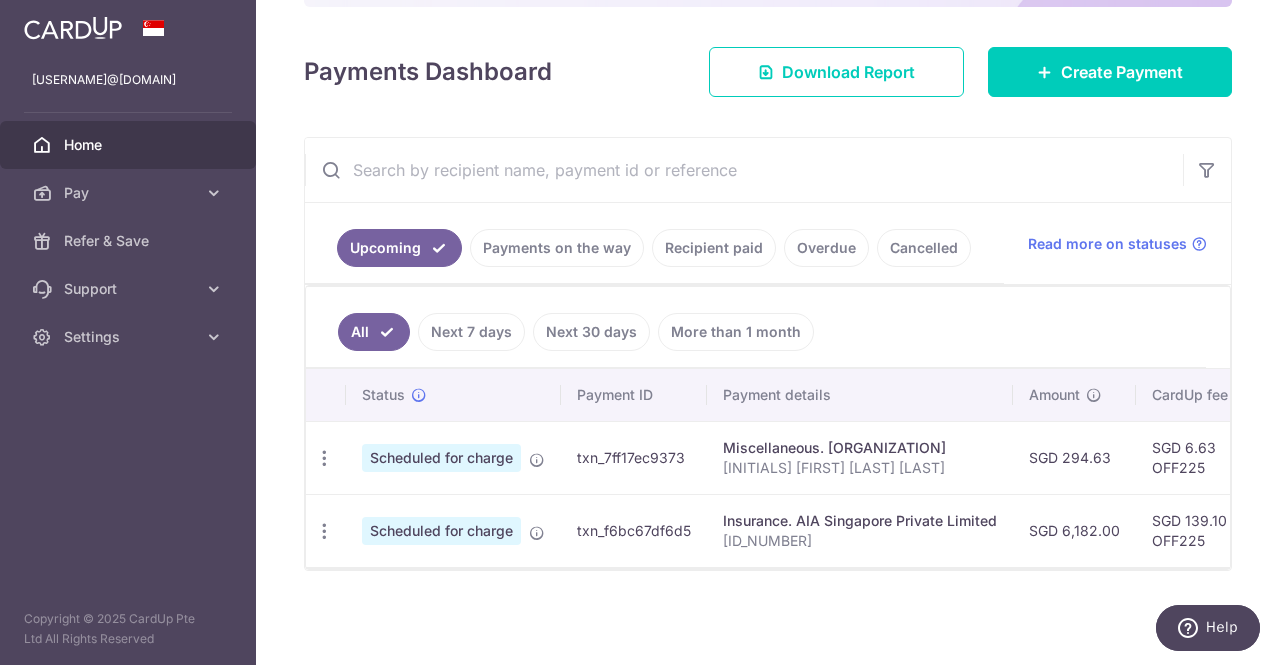 click on "Pay" at bounding box center [130, 193] 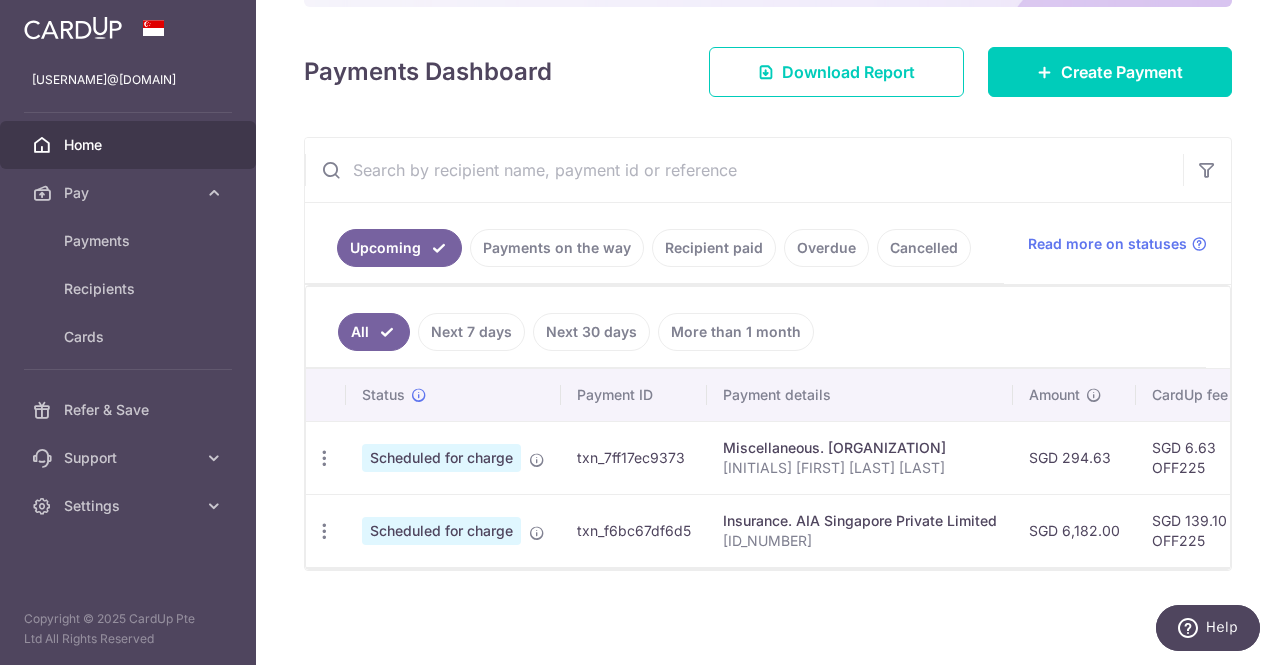click on "Settings" at bounding box center (130, 506) 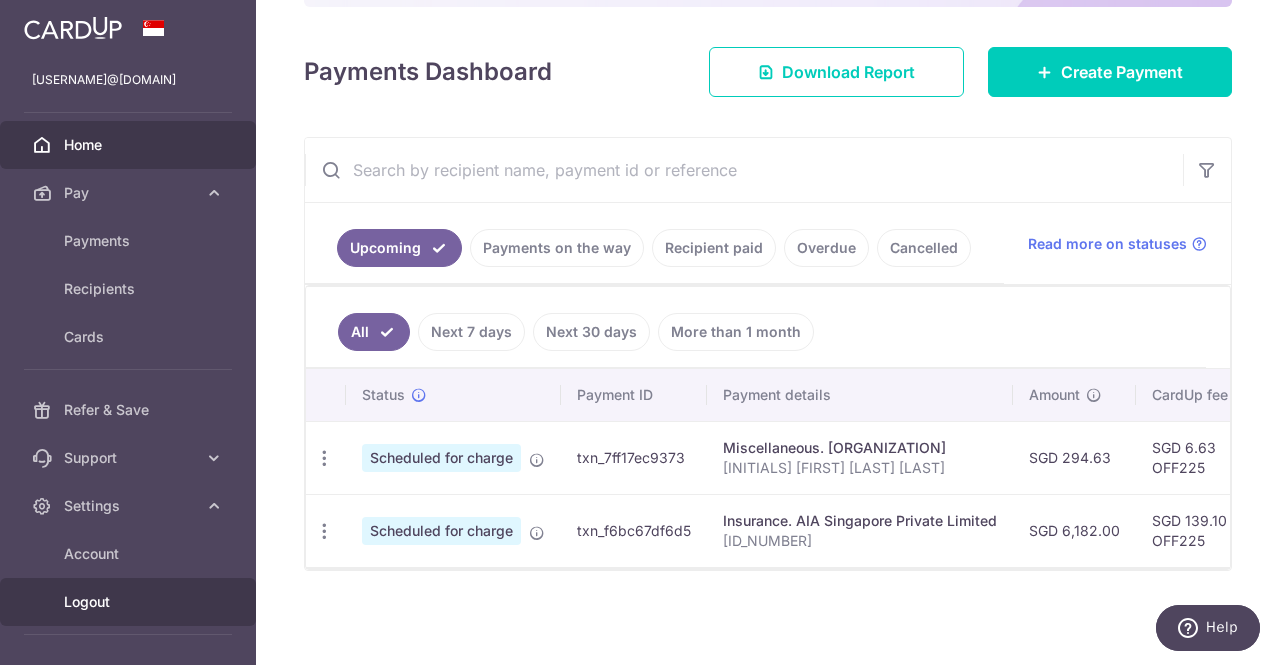 click on "Logout" at bounding box center [130, 602] 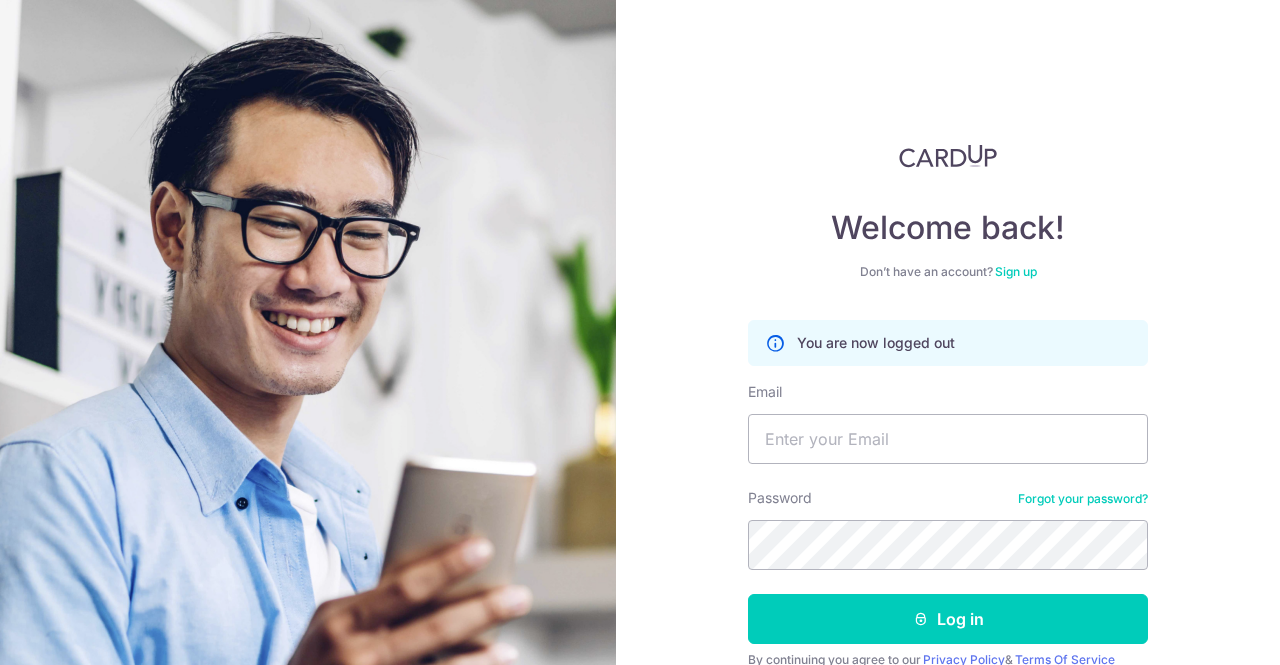 scroll, scrollTop: 0, scrollLeft: 0, axis: both 